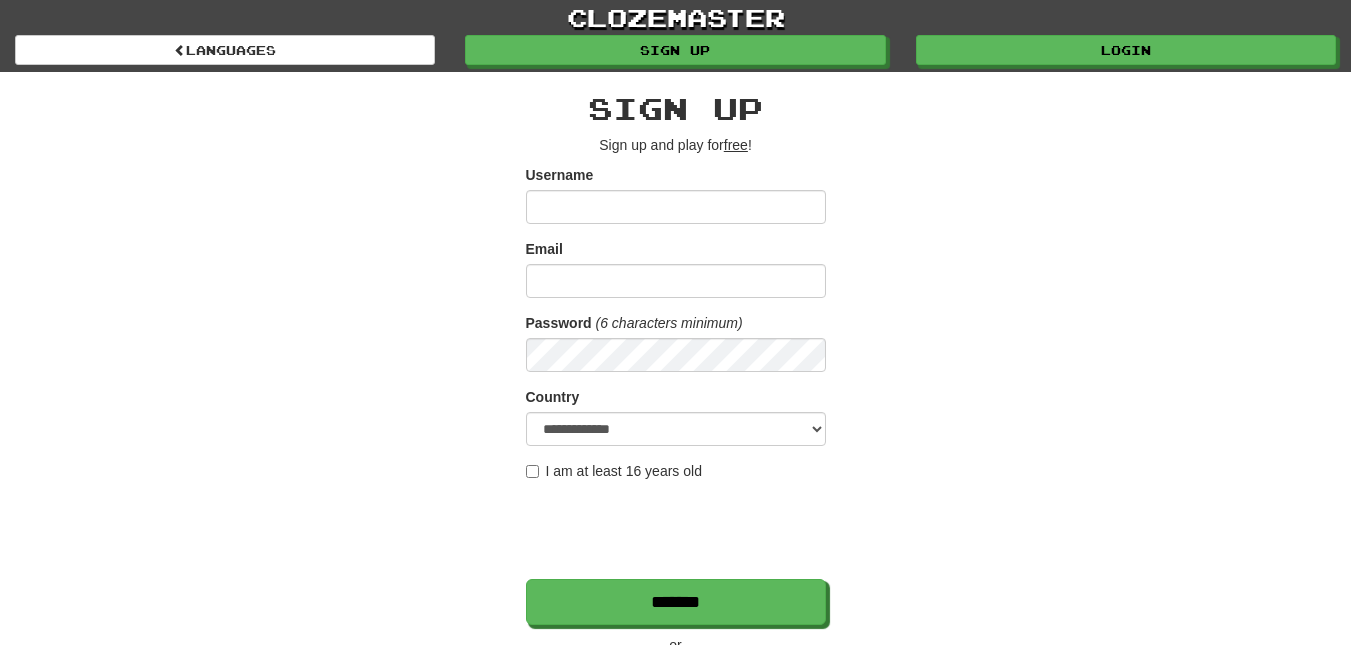scroll, scrollTop: 0, scrollLeft: 0, axis: both 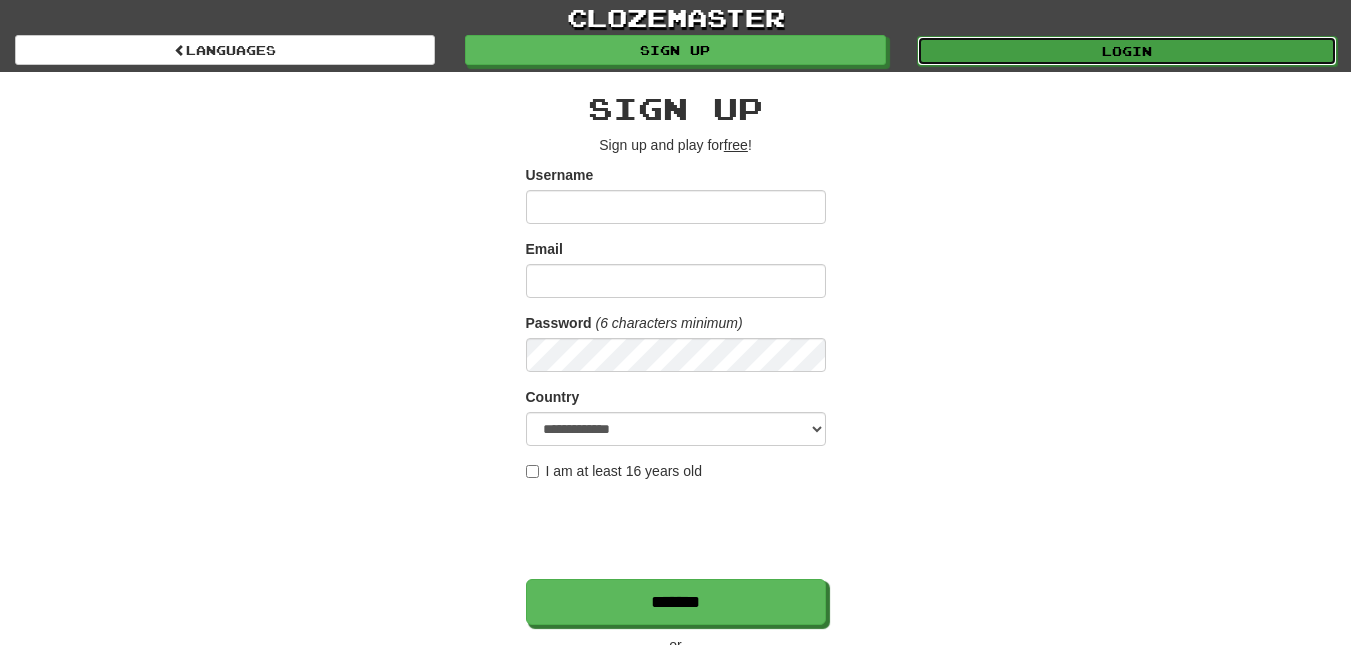 click on "Login" at bounding box center (1127, 51) 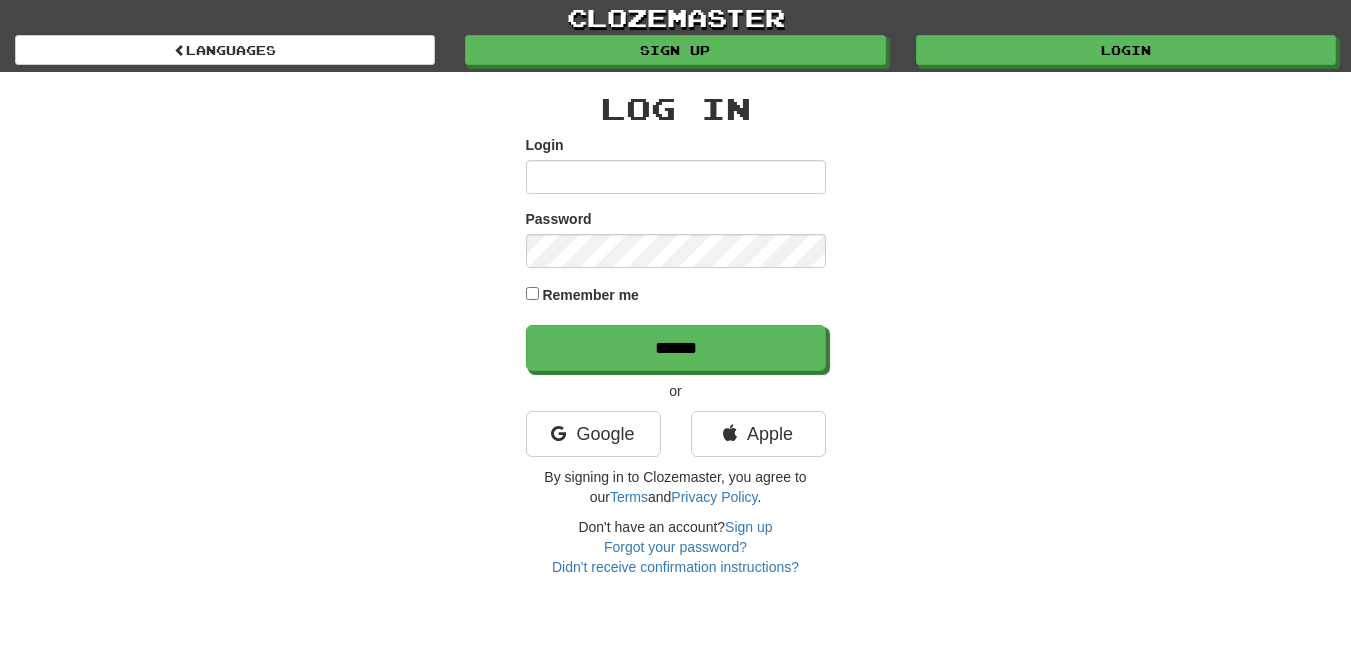 scroll, scrollTop: 0, scrollLeft: 0, axis: both 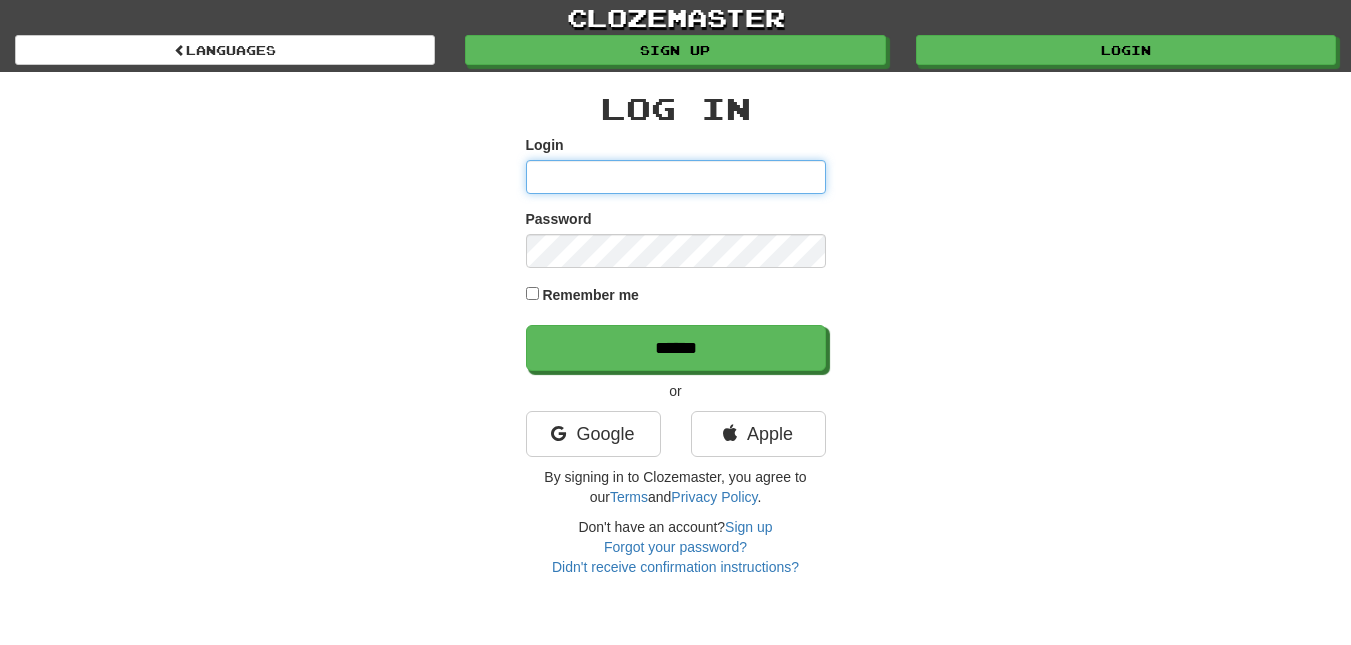 click on "Login" at bounding box center (676, 177) 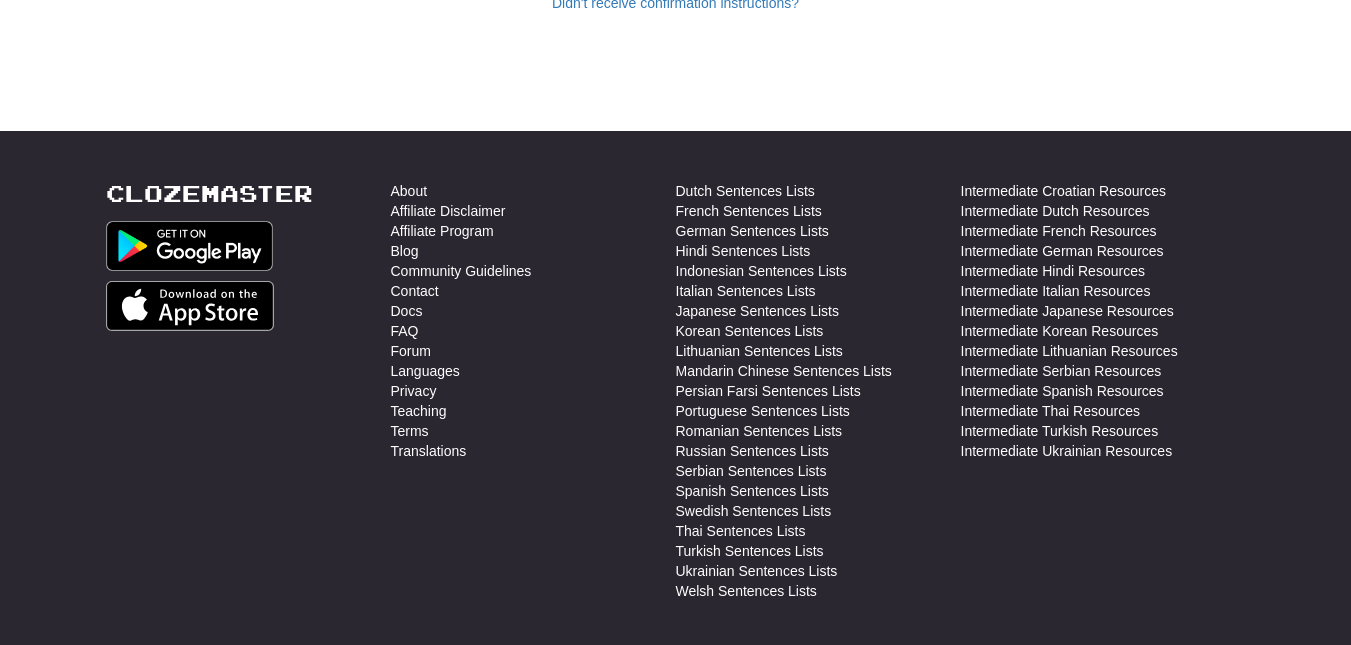 scroll, scrollTop: 0, scrollLeft: 0, axis: both 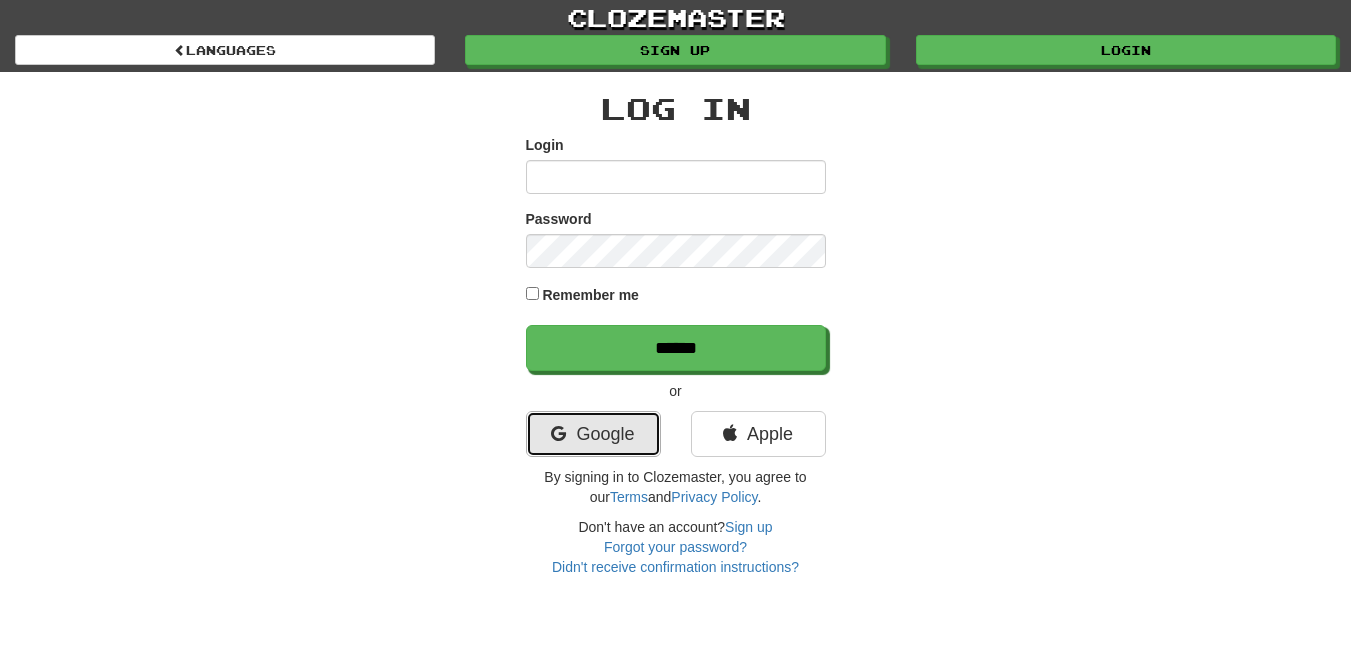 click on "Google" at bounding box center [593, 434] 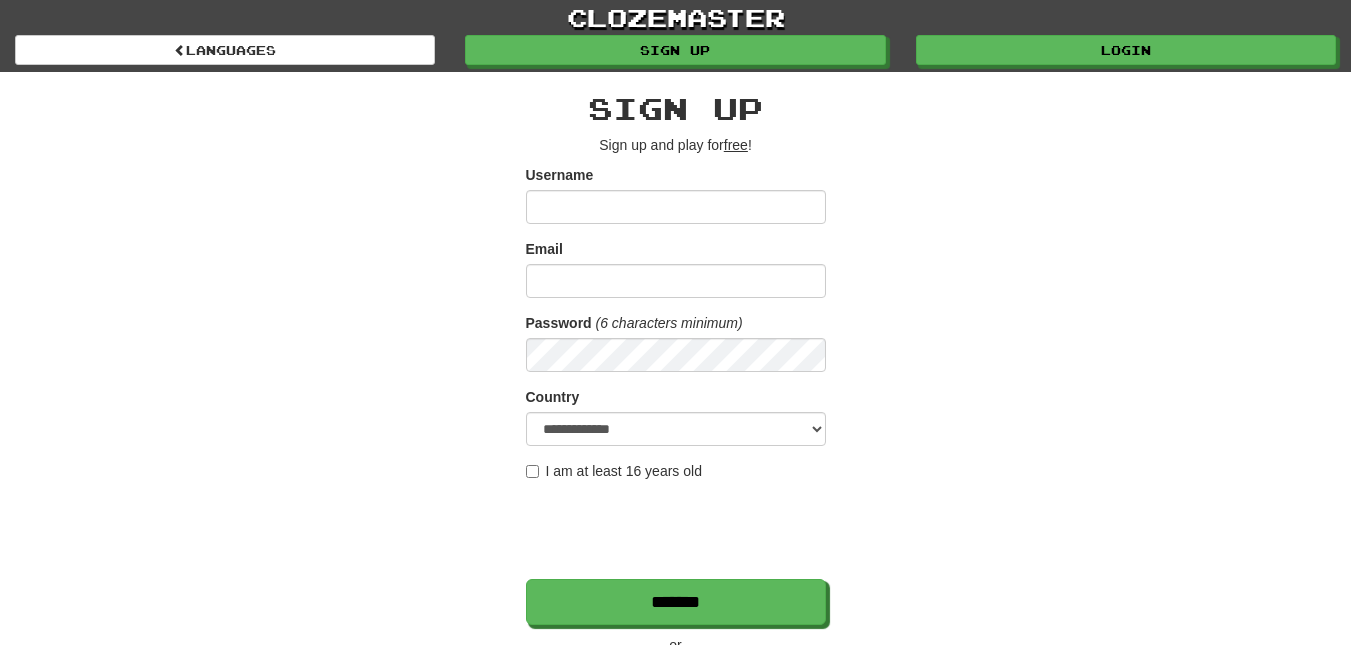 scroll, scrollTop: 0, scrollLeft: 0, axis: both 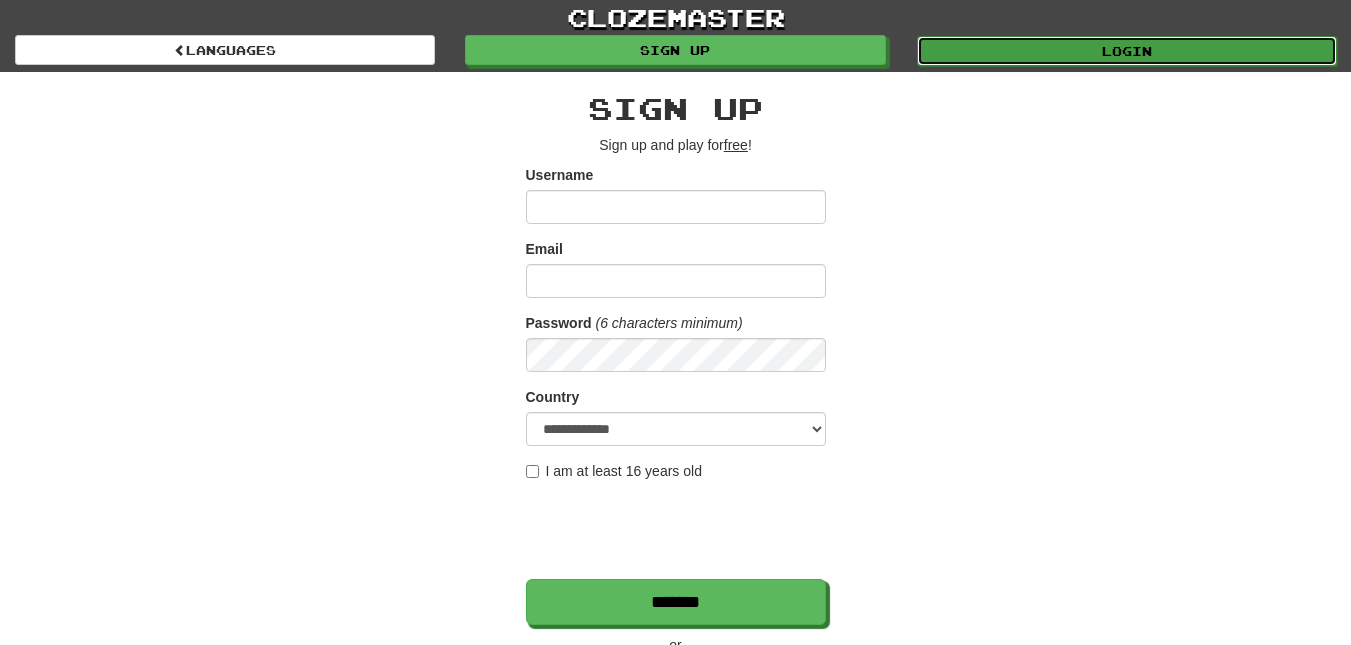 click on "Login" at bounding box center (1127, 51) 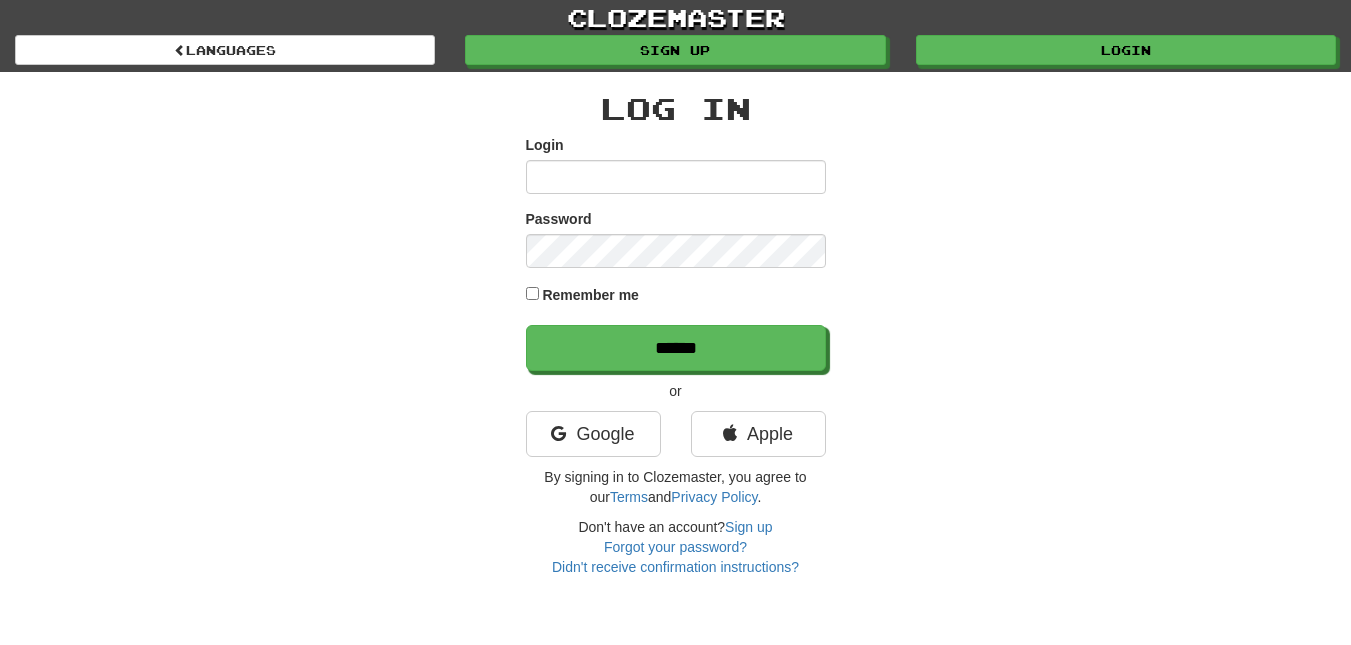 scroll, scrollTop: 0, scrollLeft: 0, axis: both 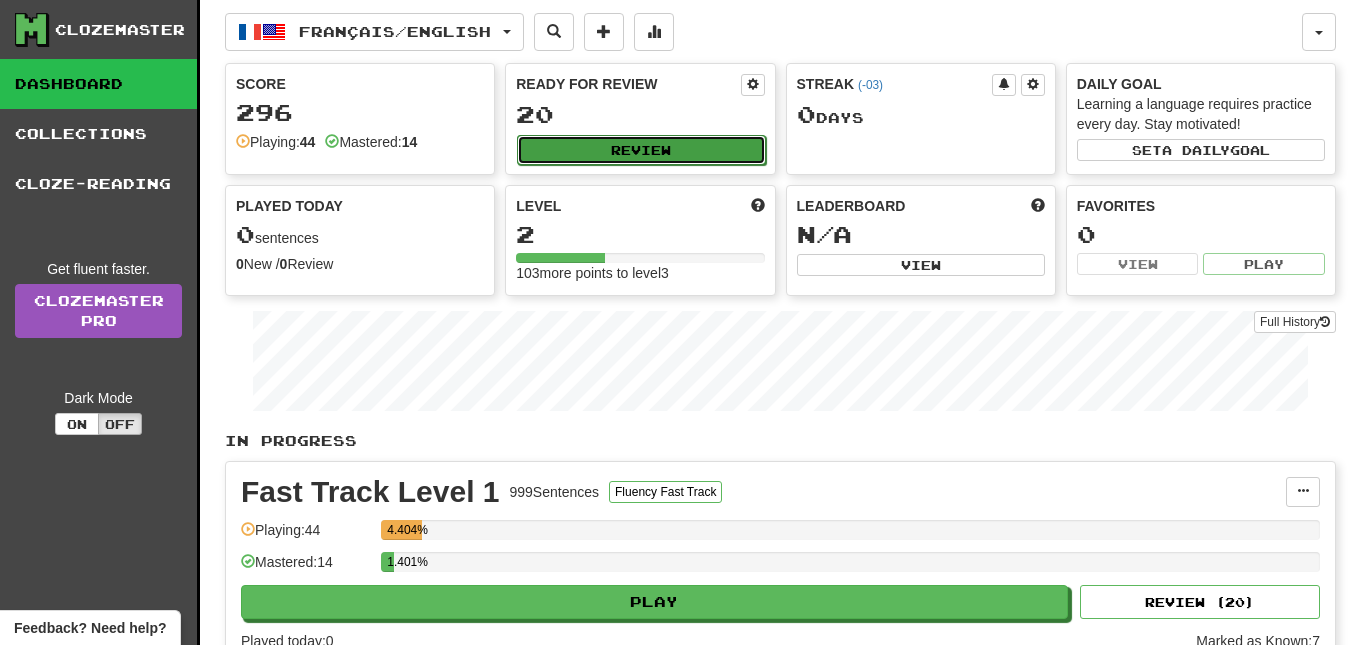 click on "Review" at bounding box center (641, 150) 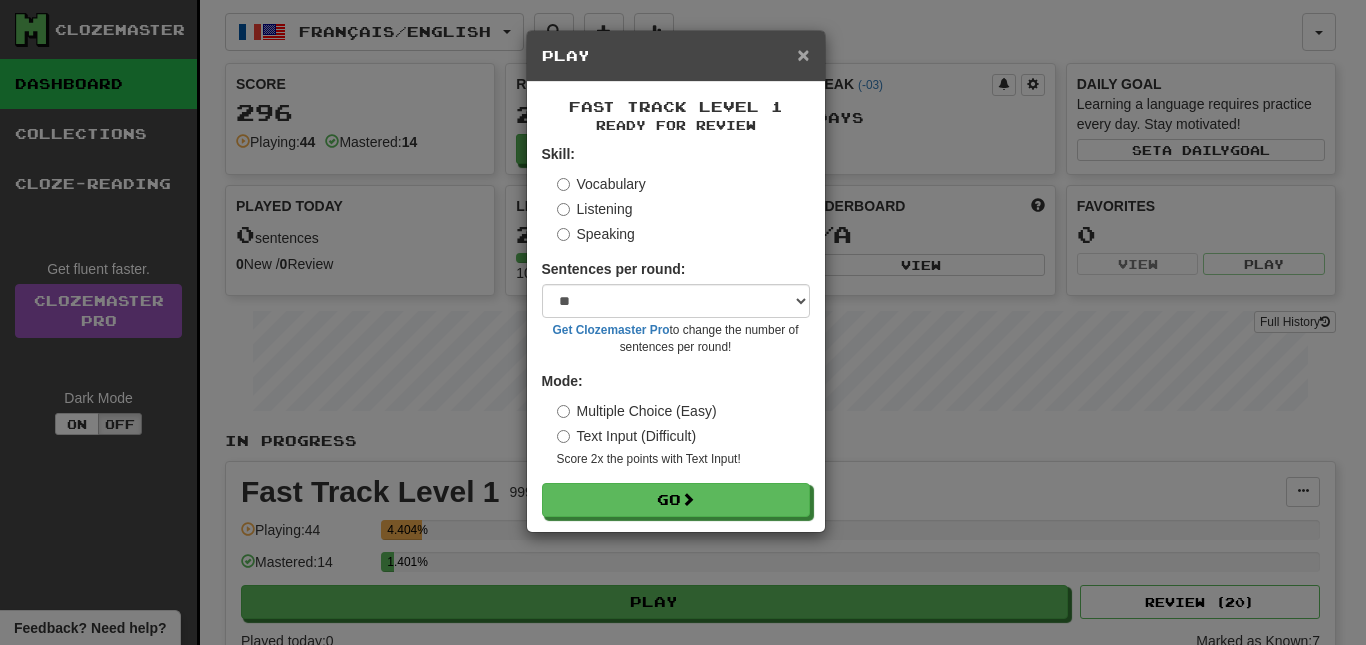 click on "×" at bounding box center [803, 54] 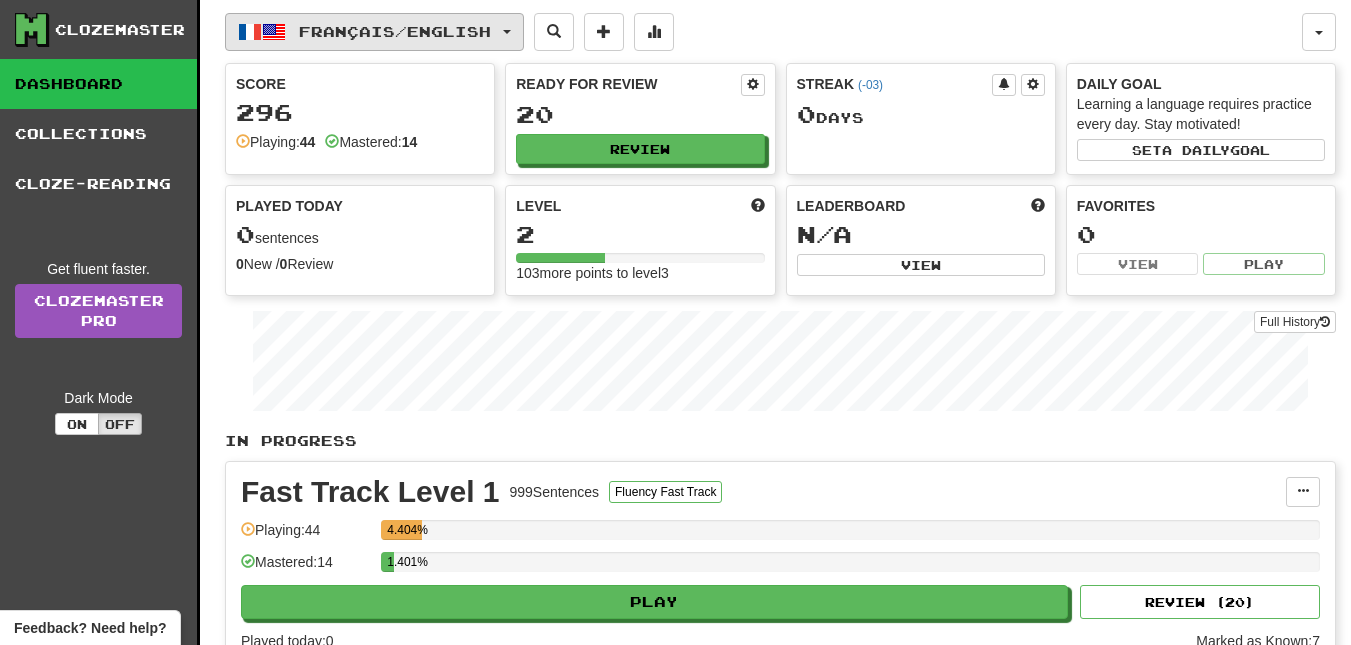 click on "Français  /  English" at bounding box center [374, 32] 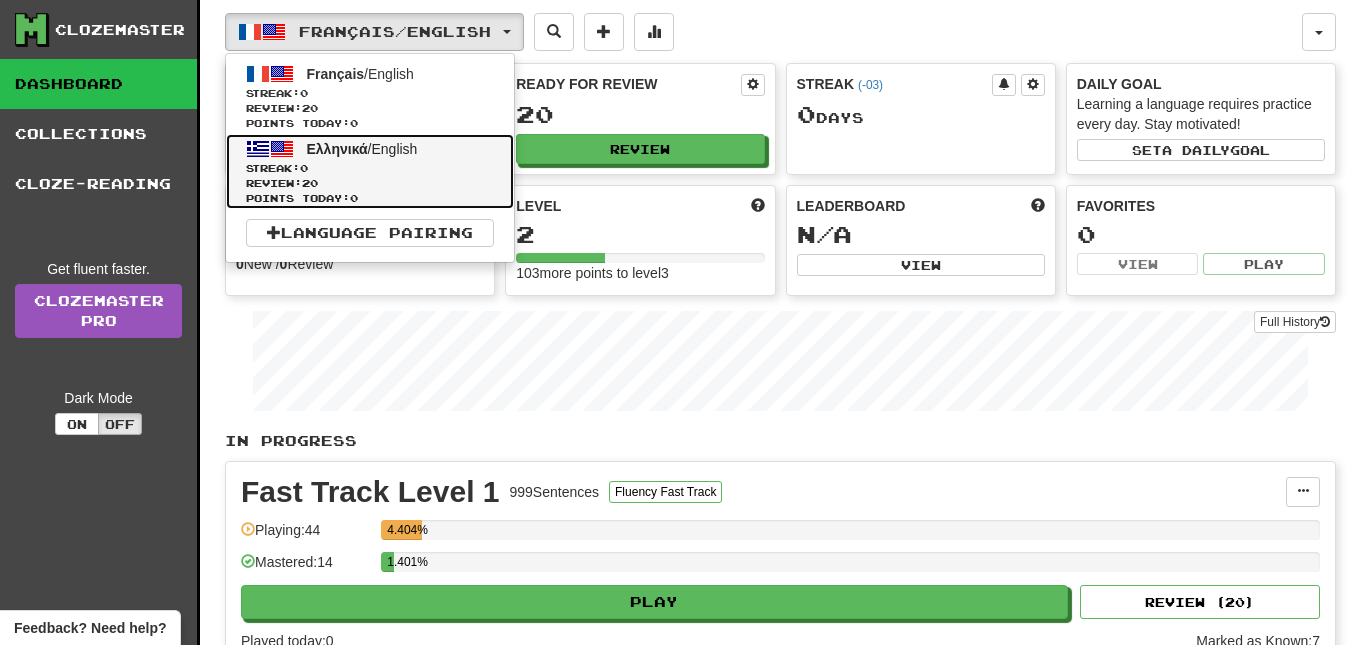 click on "Streak:  0" at bounding box center [370, 168] 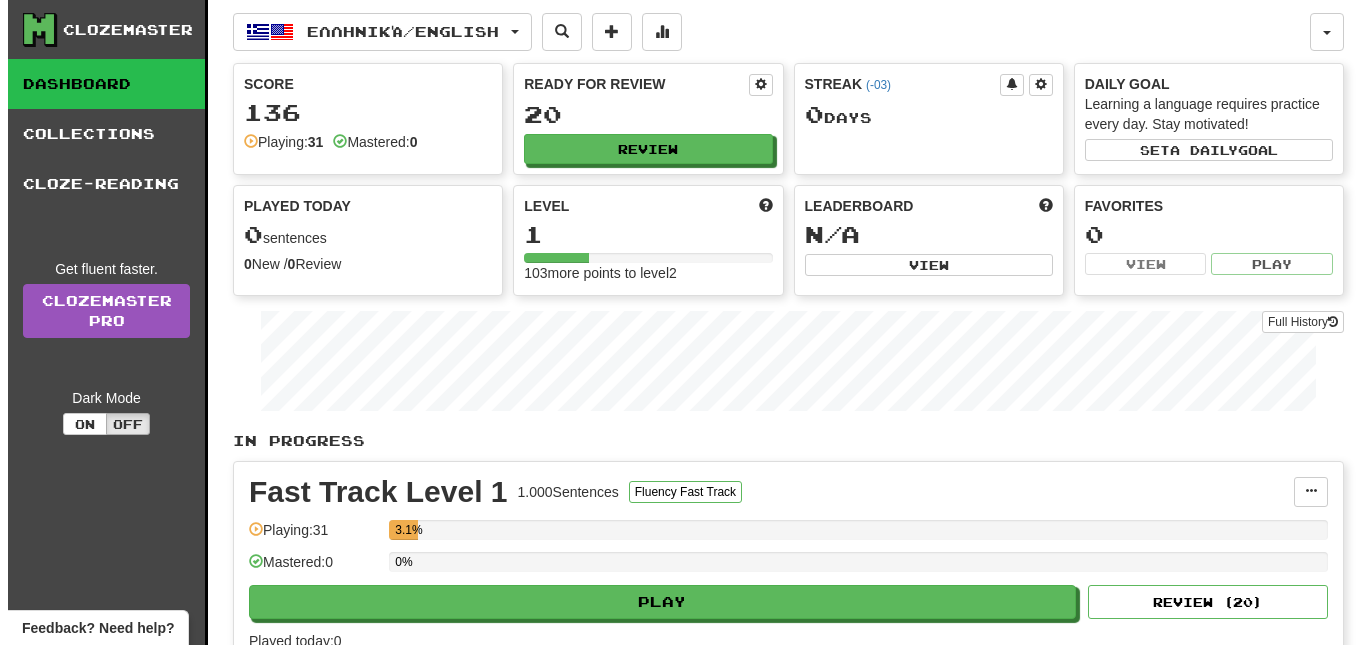 scroll, scrollTop: 0, scrollLeft: 0, axis: both 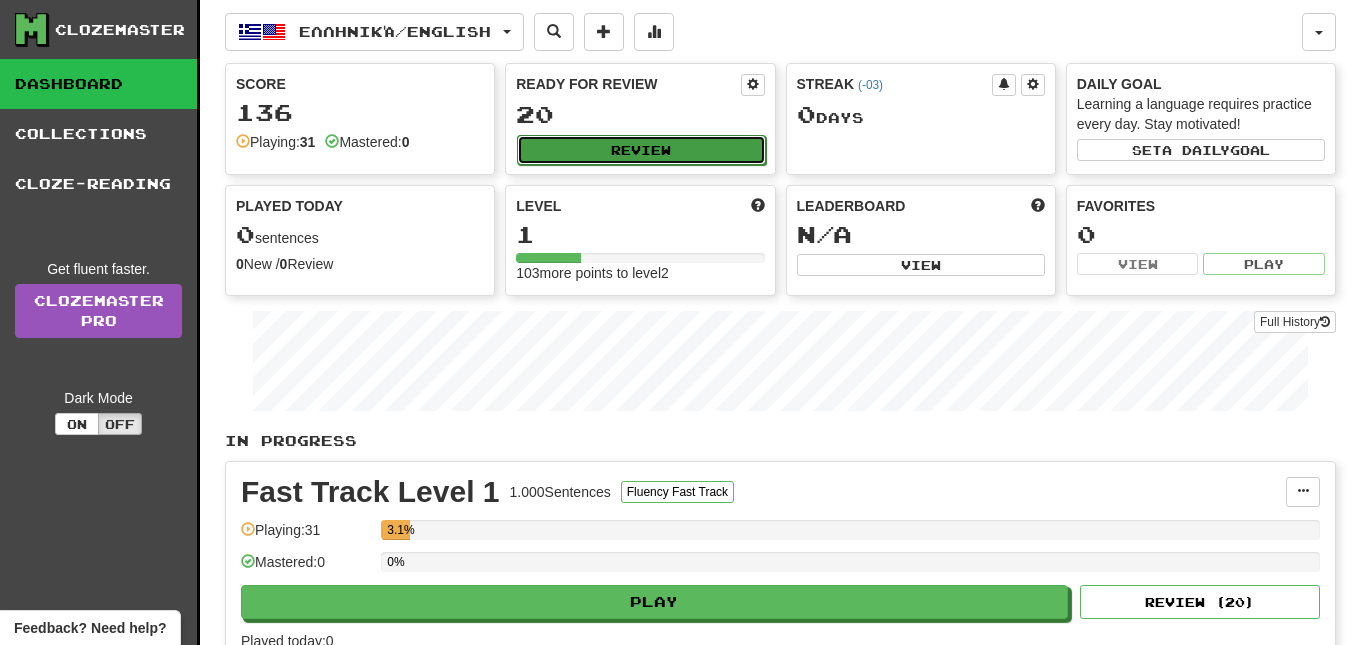 click on "Review" at bounding box center (641, 150) 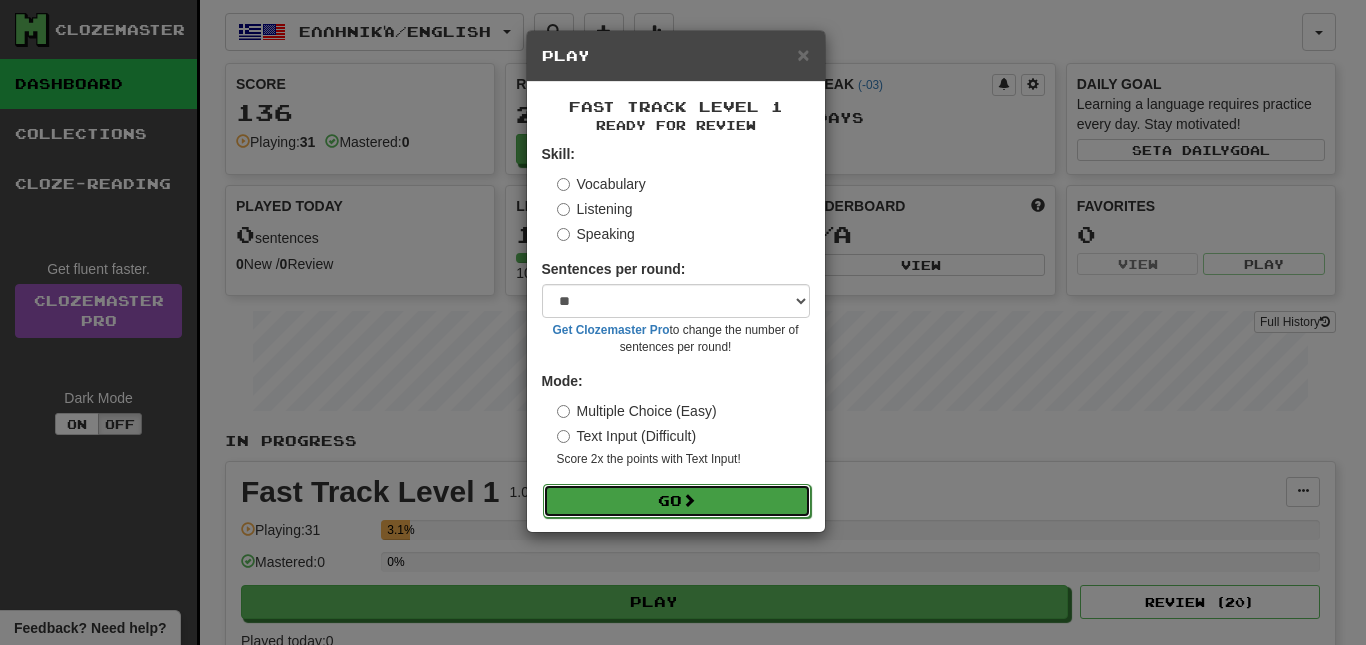 click on "Go" at bounding box center [677, 501] 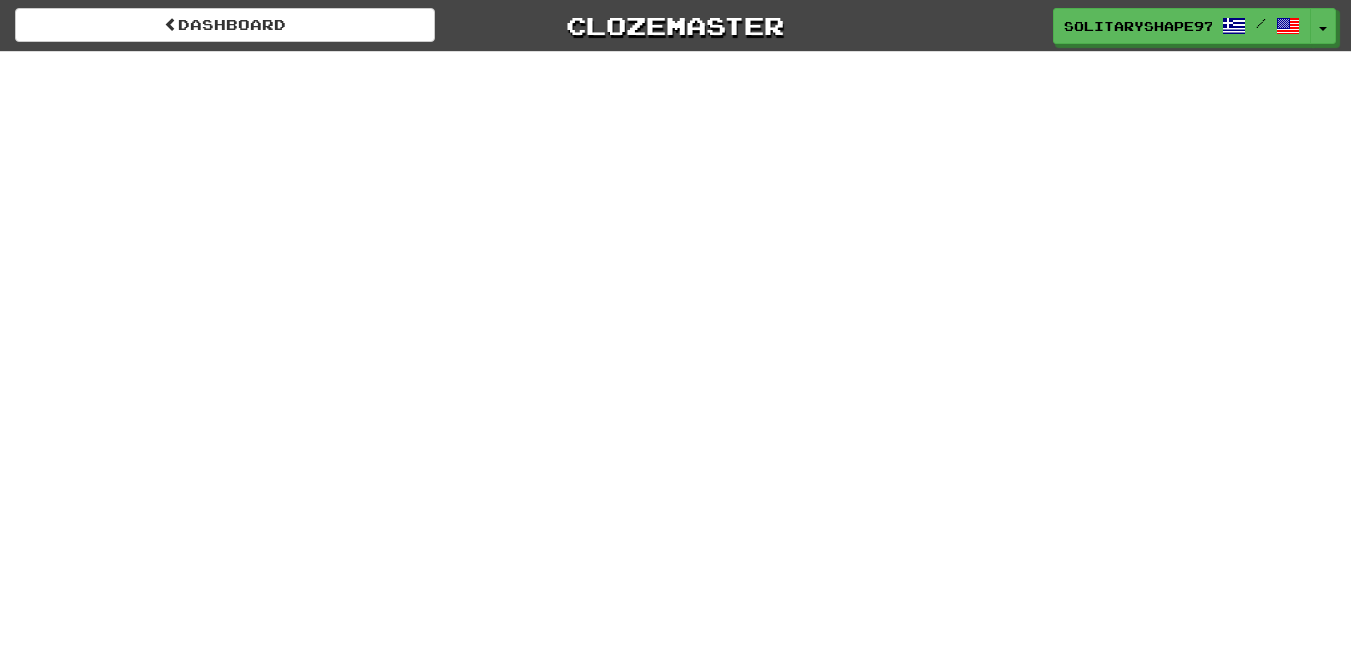 scroll, scrollTop: 0, scrollLeft: 0, axis: both 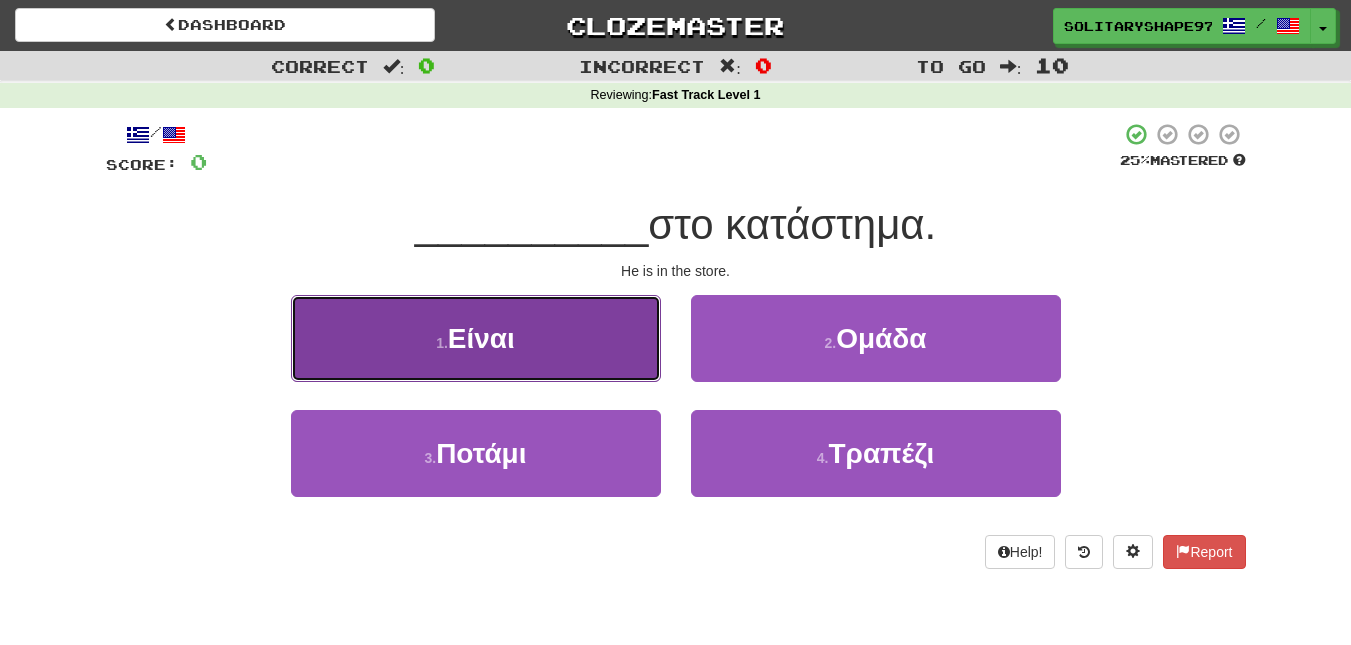 click on "1 .  Είναι" at bounding box center [476, 338] 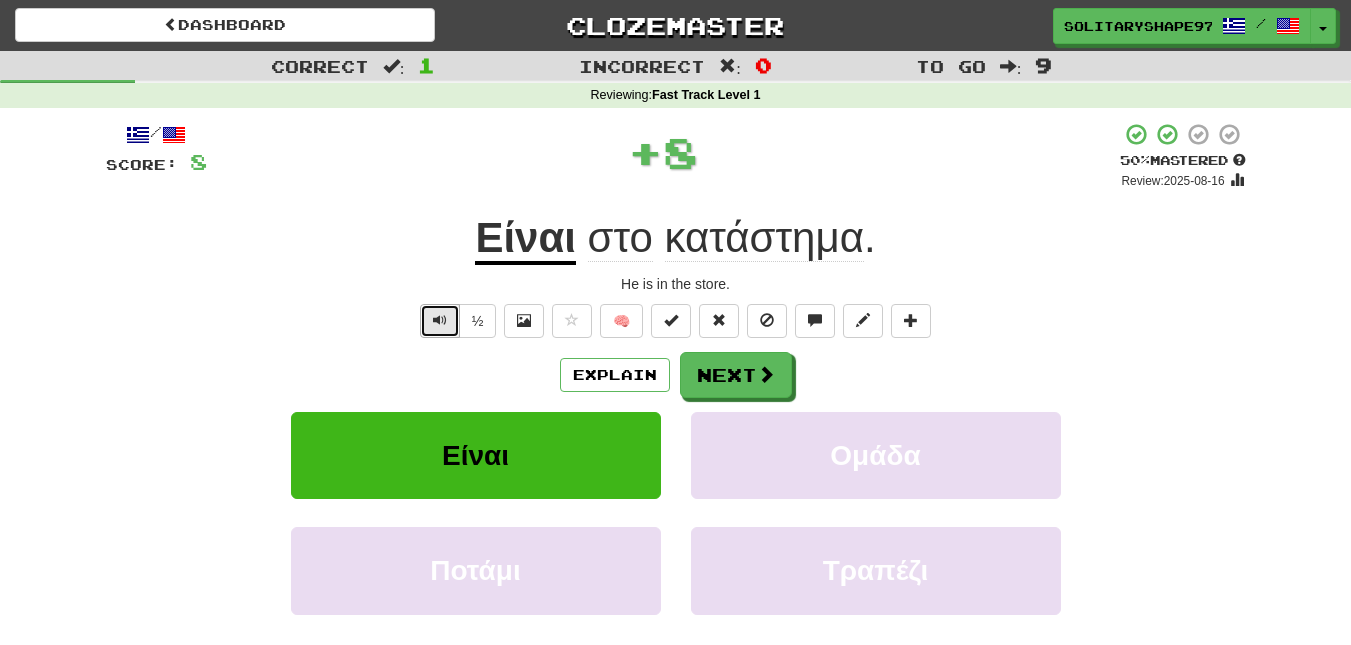 click at bounding box center [440, 321] 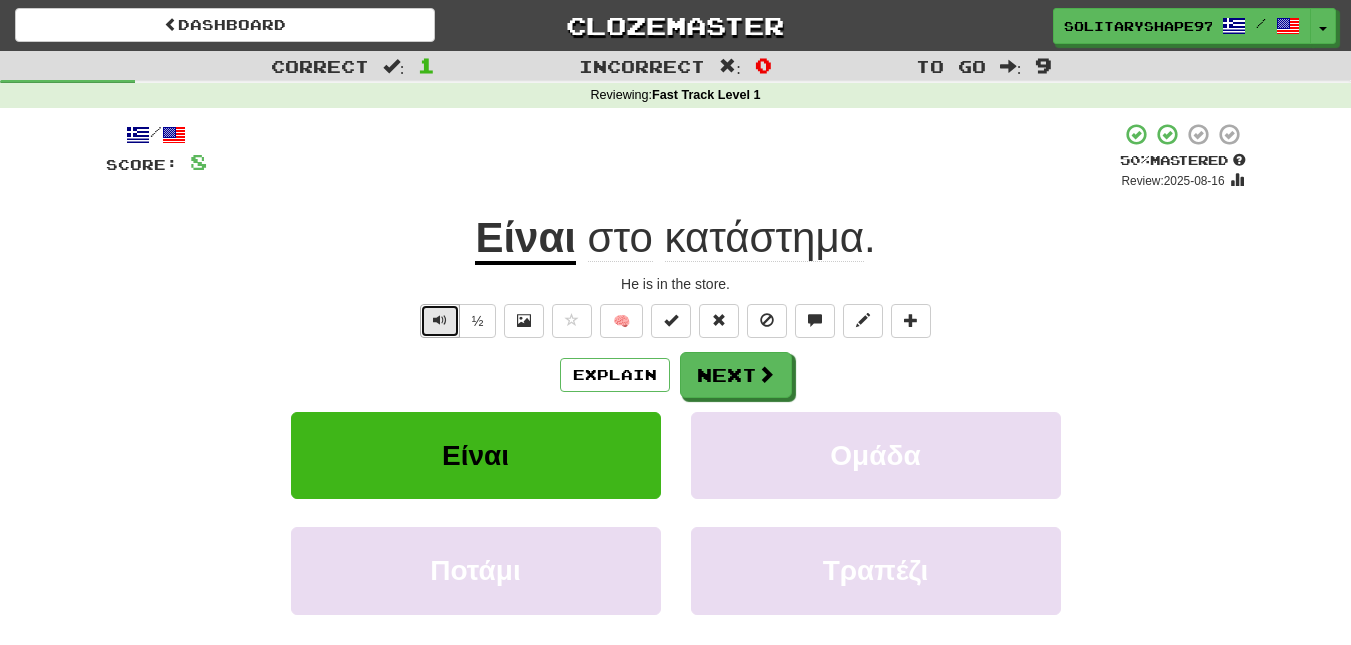 click at bounding box center (440, 321) 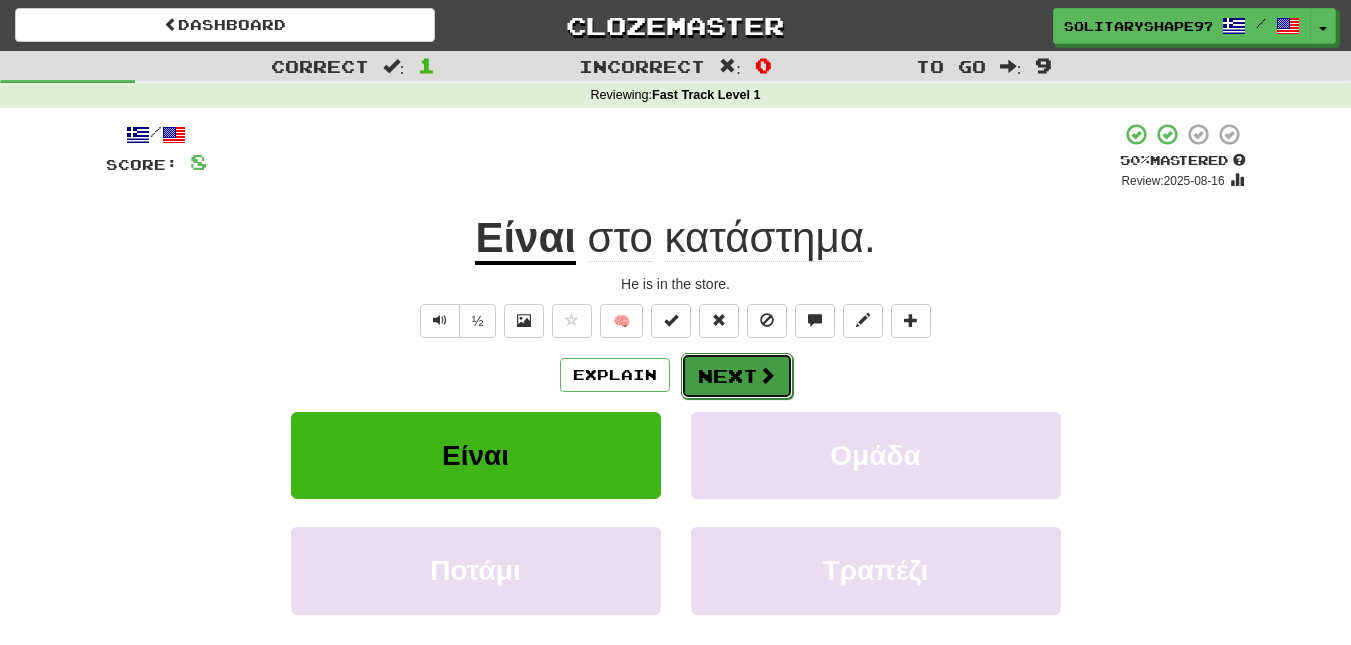 click on "Next" at bounding box center (737, 376) 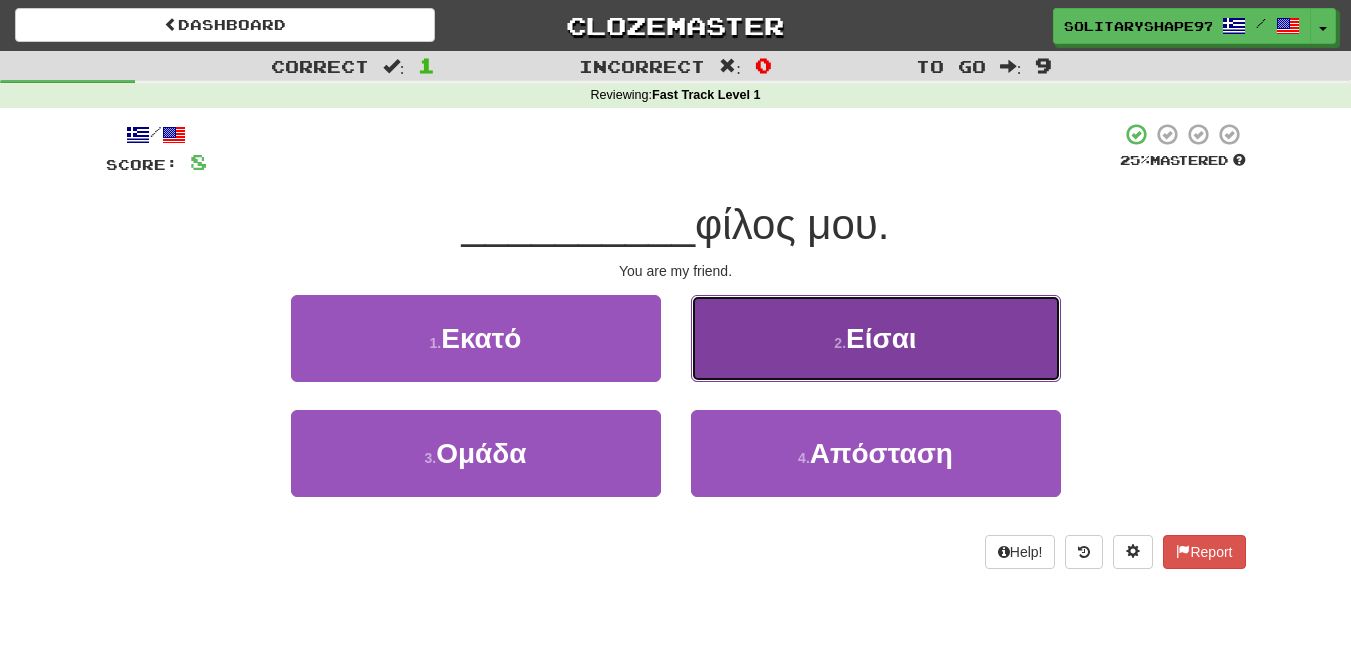 click on "2 .  Είσαι" at bounding box center [876, 338] 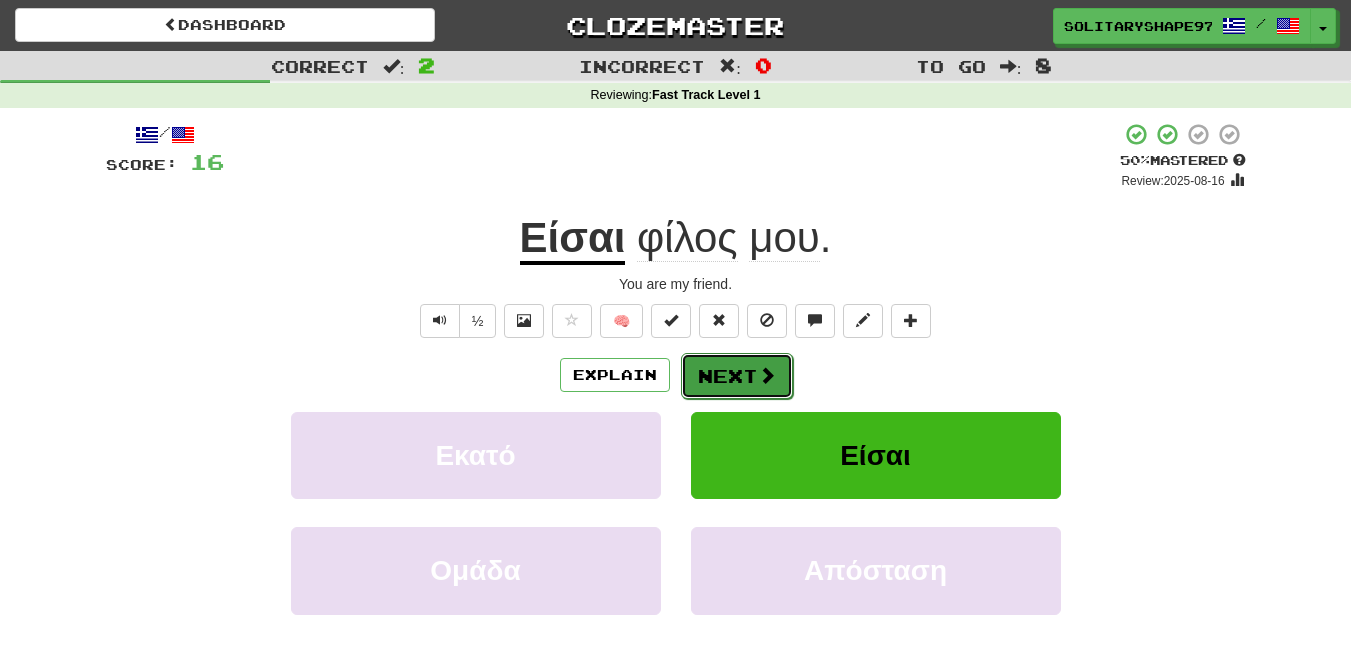 click on "Next" at bounding box center [737, 376] 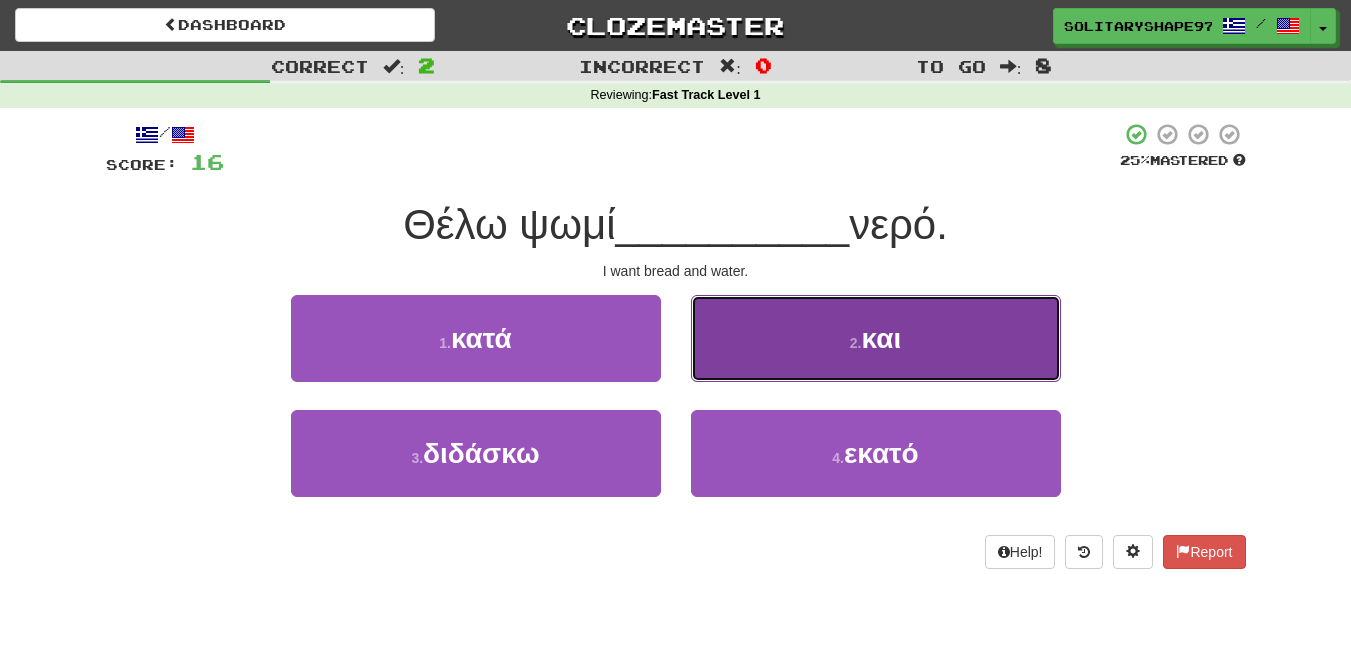 click on "2 .  και" at bounding box center (876, 338) 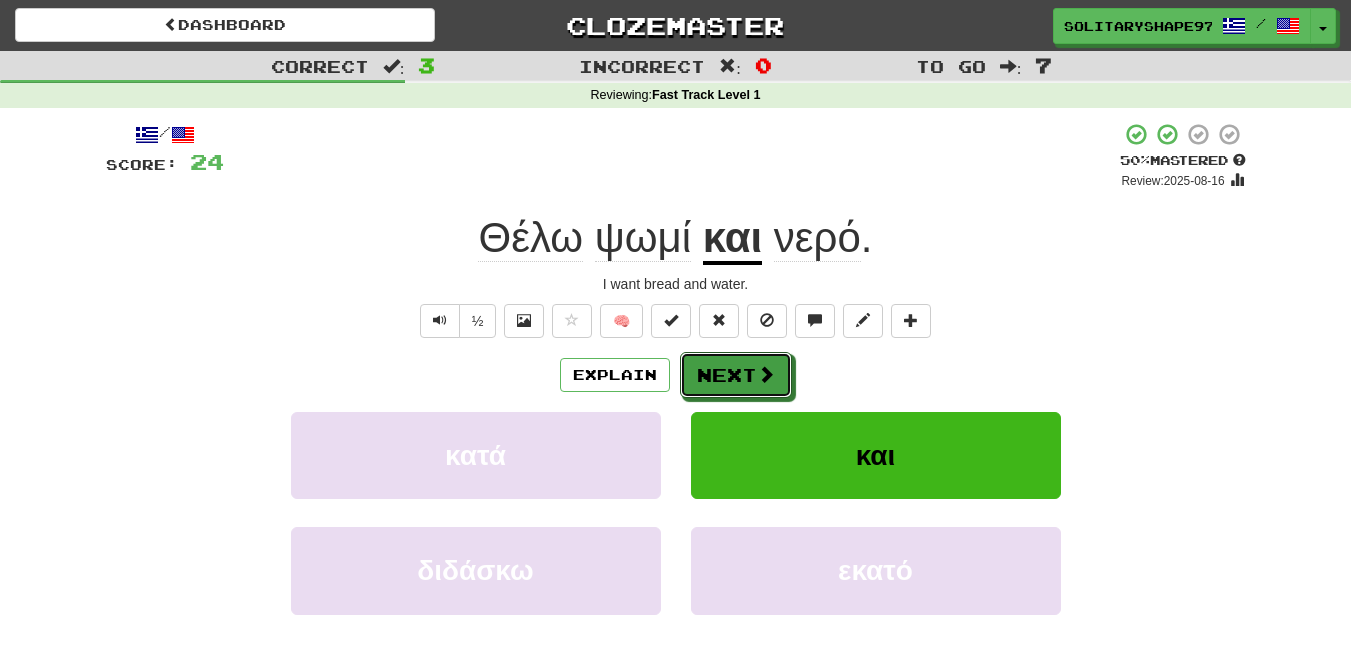 click on "Next" at bounding box center [736, 375] 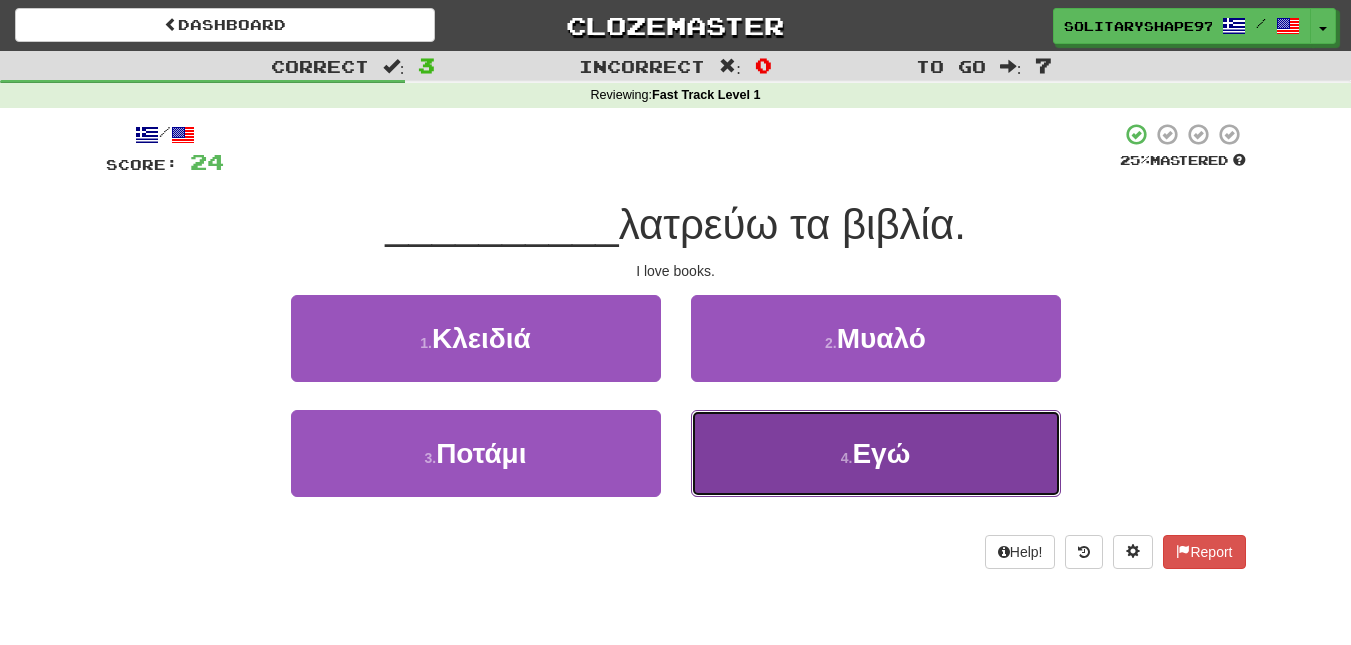 click on "4 .  Εγώ" at bounding box center [876, 453] 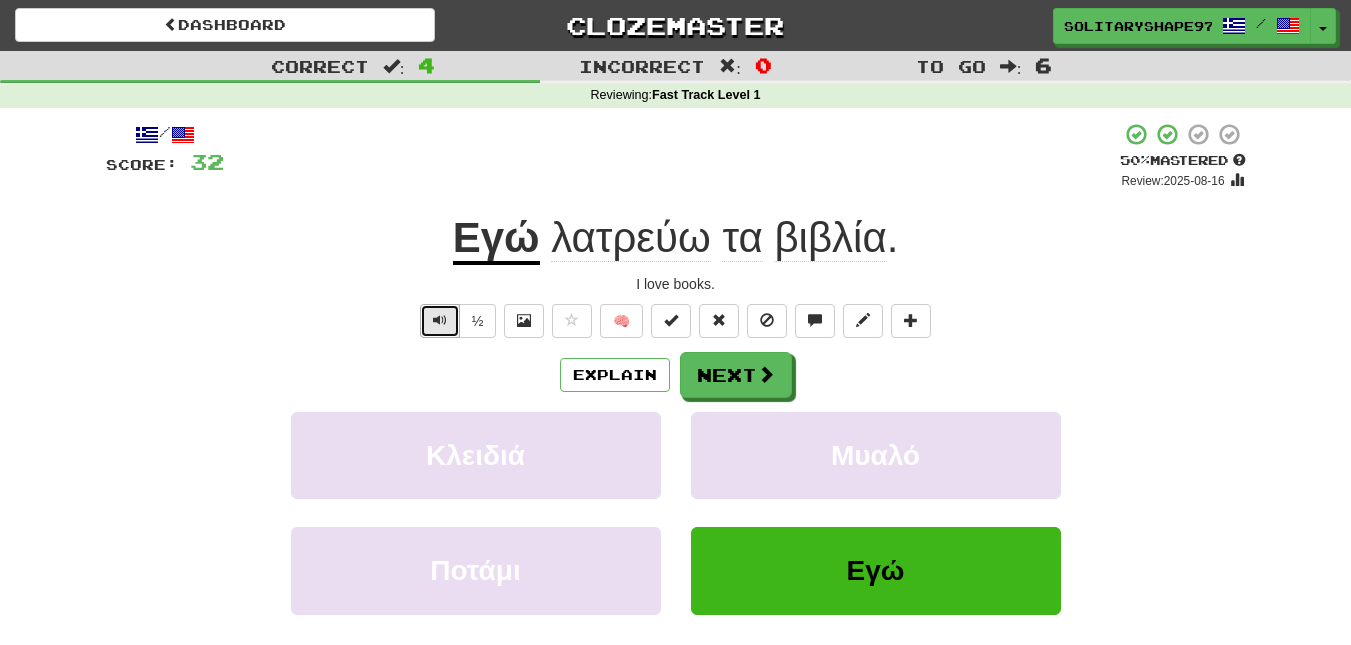 click at bounding box center (440, 321) 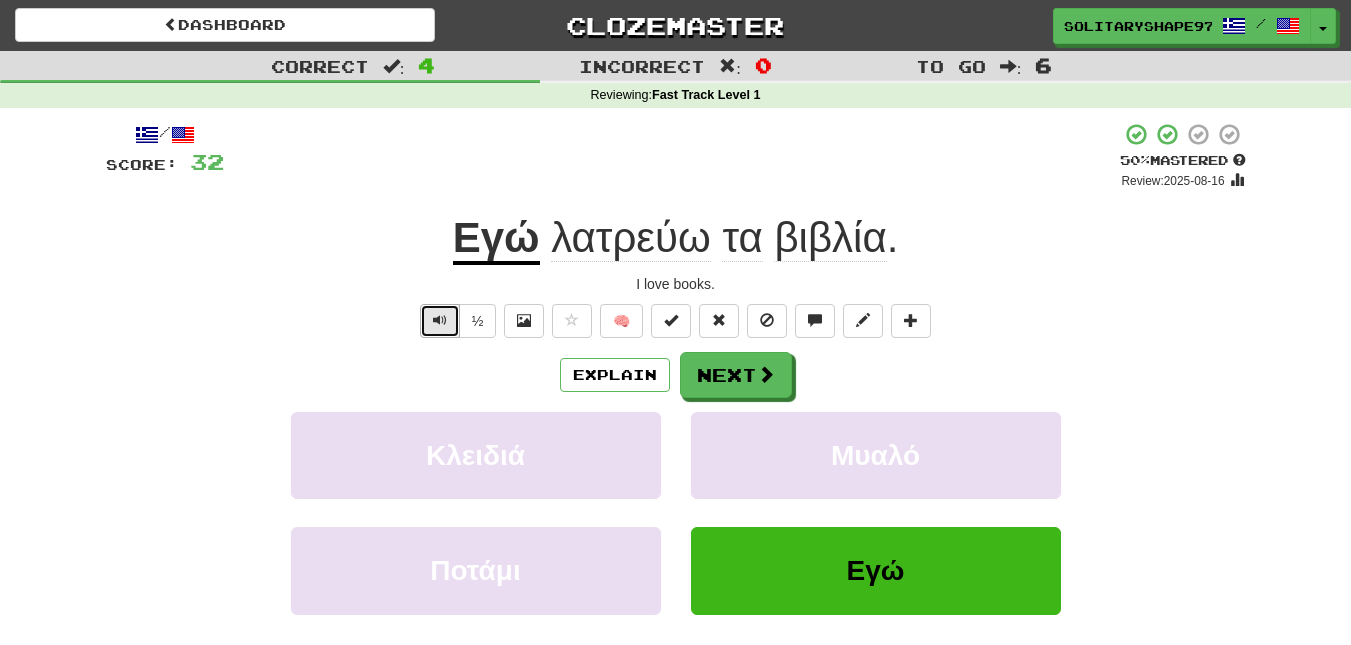 click at bounding box center [440, 321] 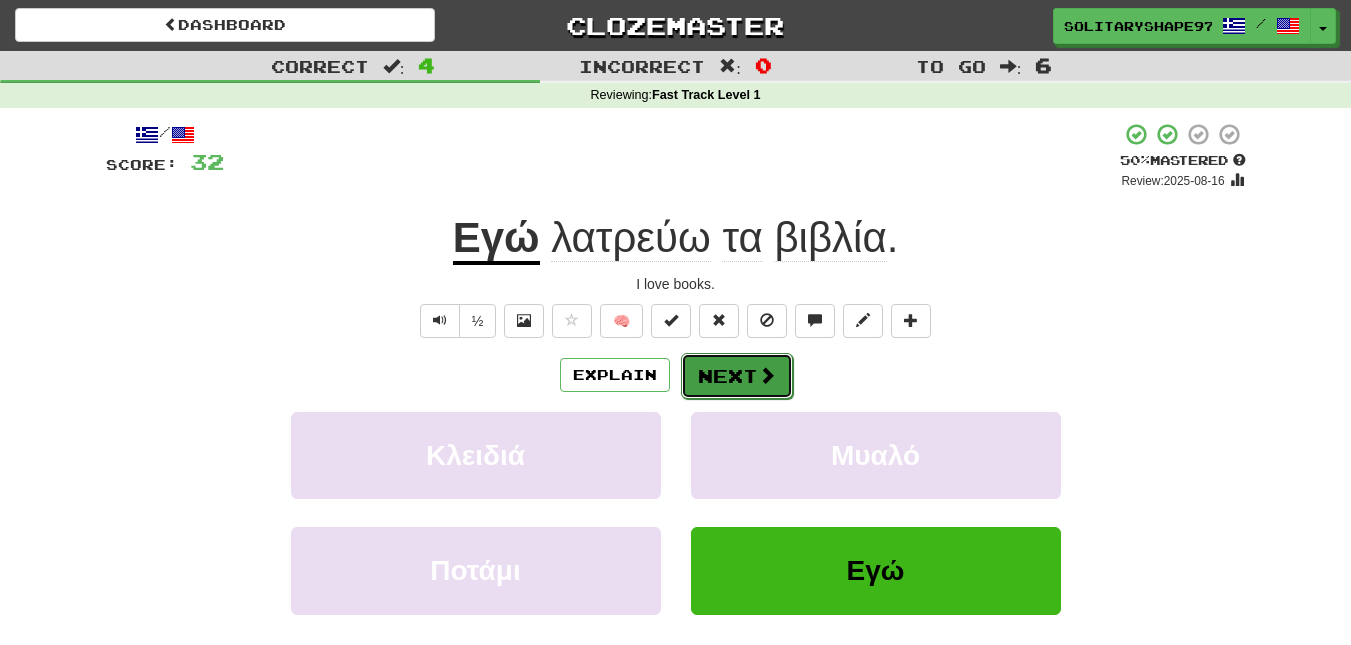 click on "Next" at bounding box center [737, 376] 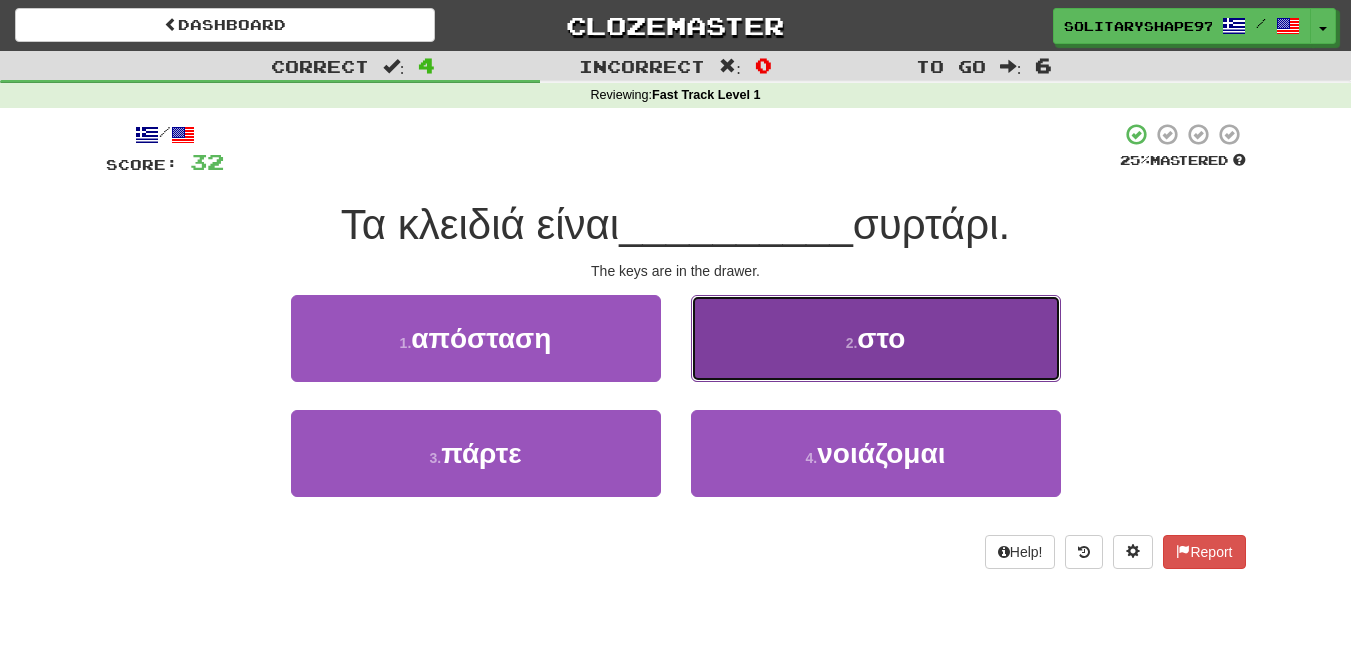 click on "2 .  στο" at bounding box center (876, 338) 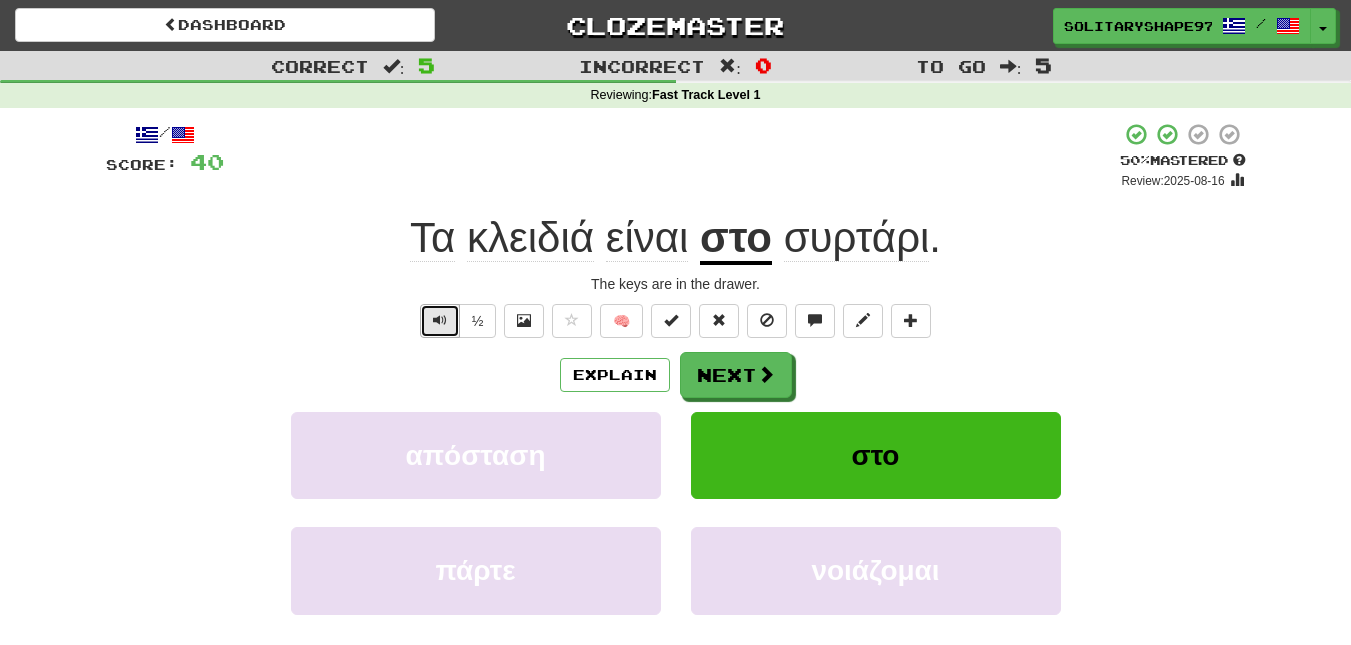 click at bounding box center (440, 321) 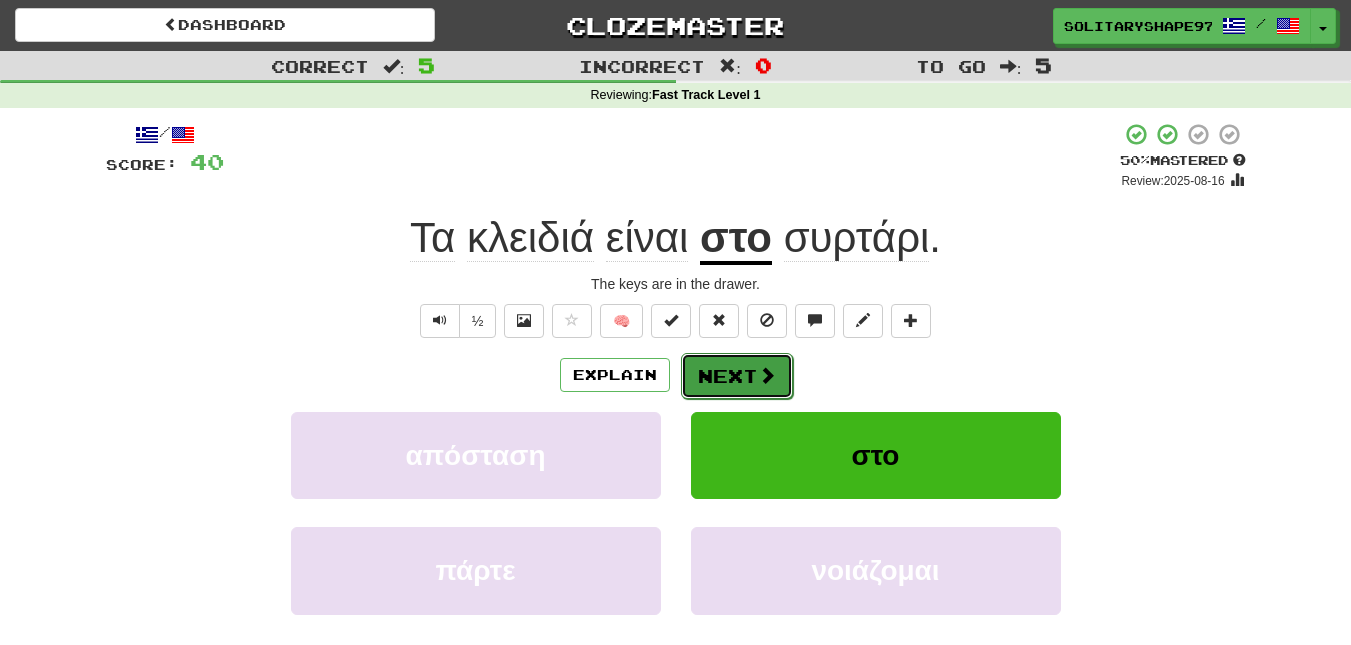 click on "Next" at bounding box center [737, 376] 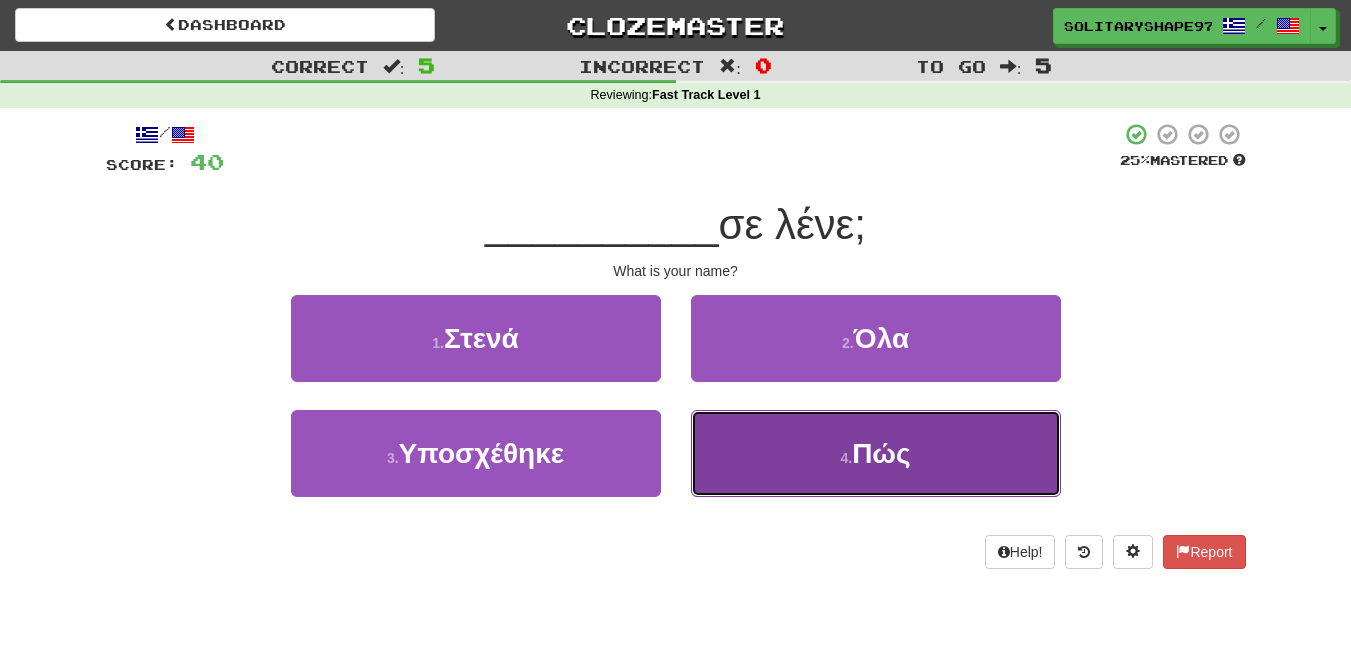 click on "4 .  Πώς" at bounding box center [876, 453] 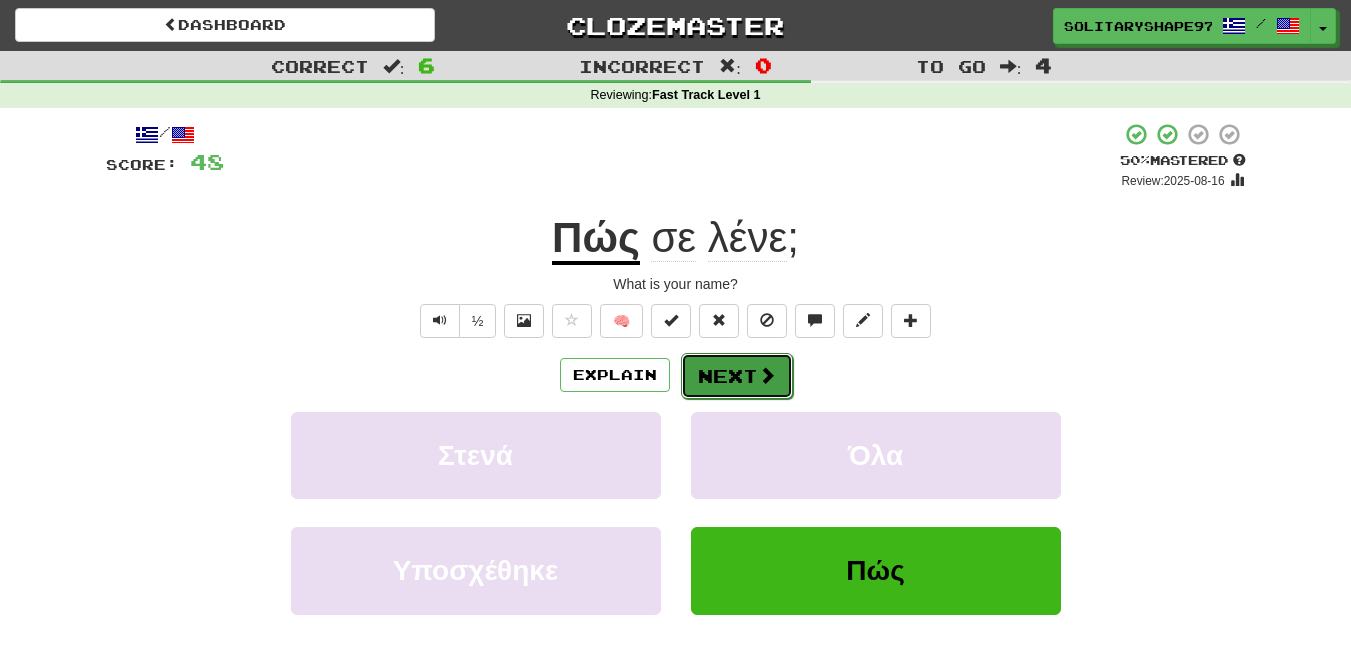 click on "Next" at bounding box center [737, 376] 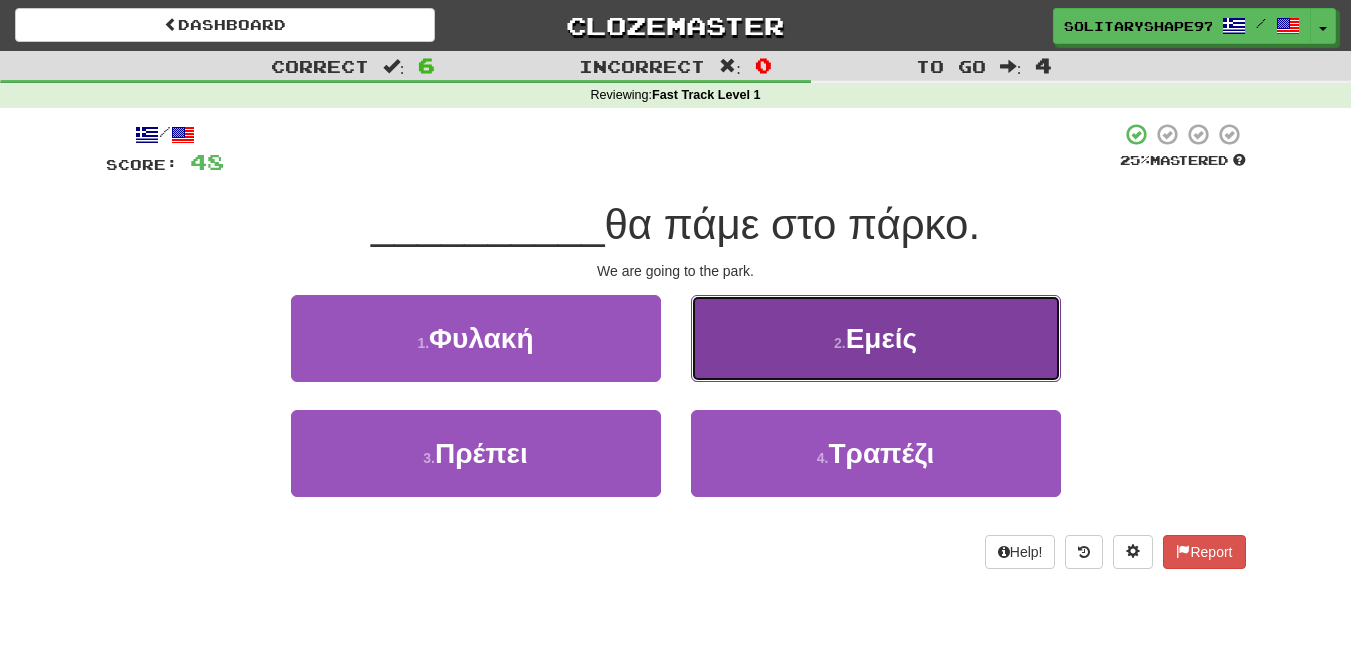 click on "2 .  Εμείς" at bounding box center (876, 338) 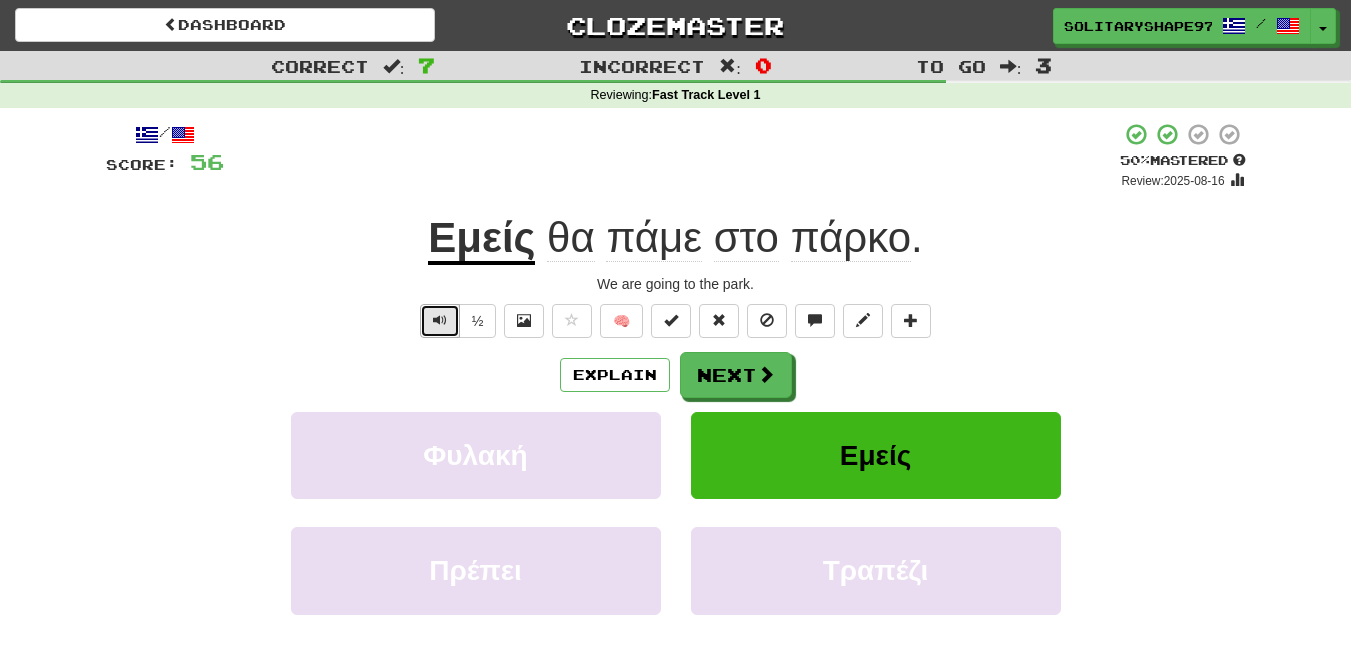 click at bounding box center (440, 320) 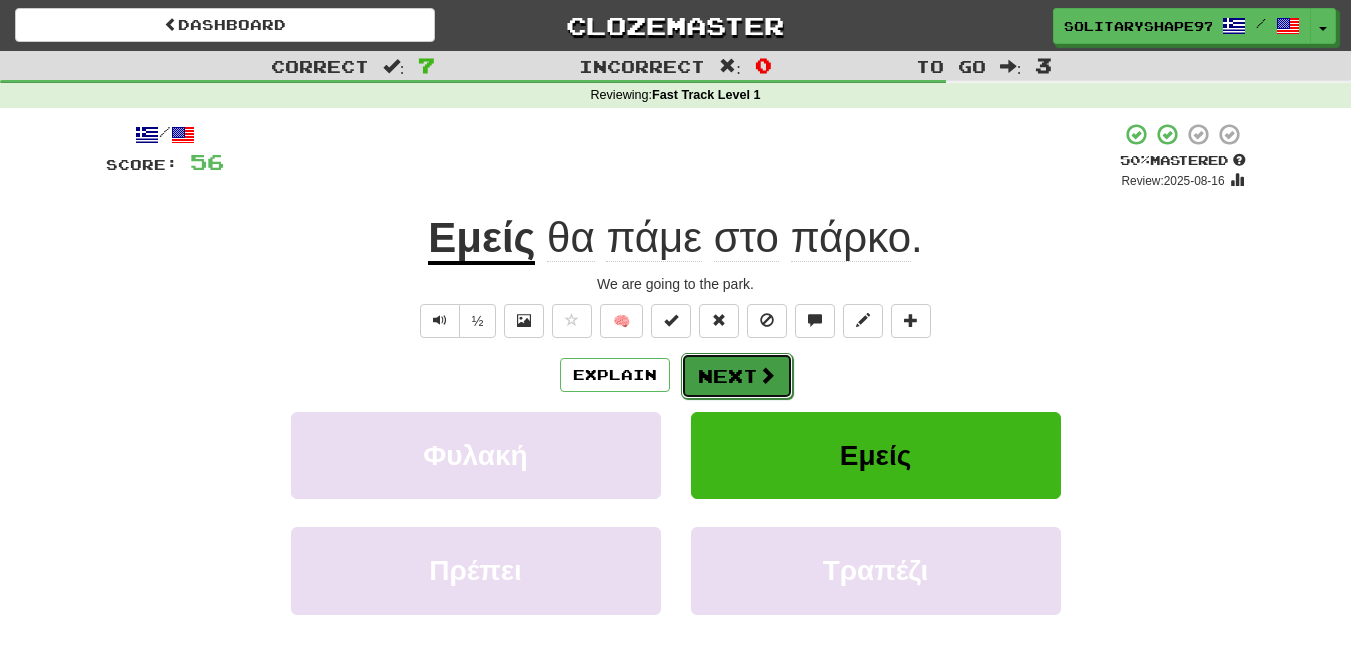 click at bounding box center [767, 375] 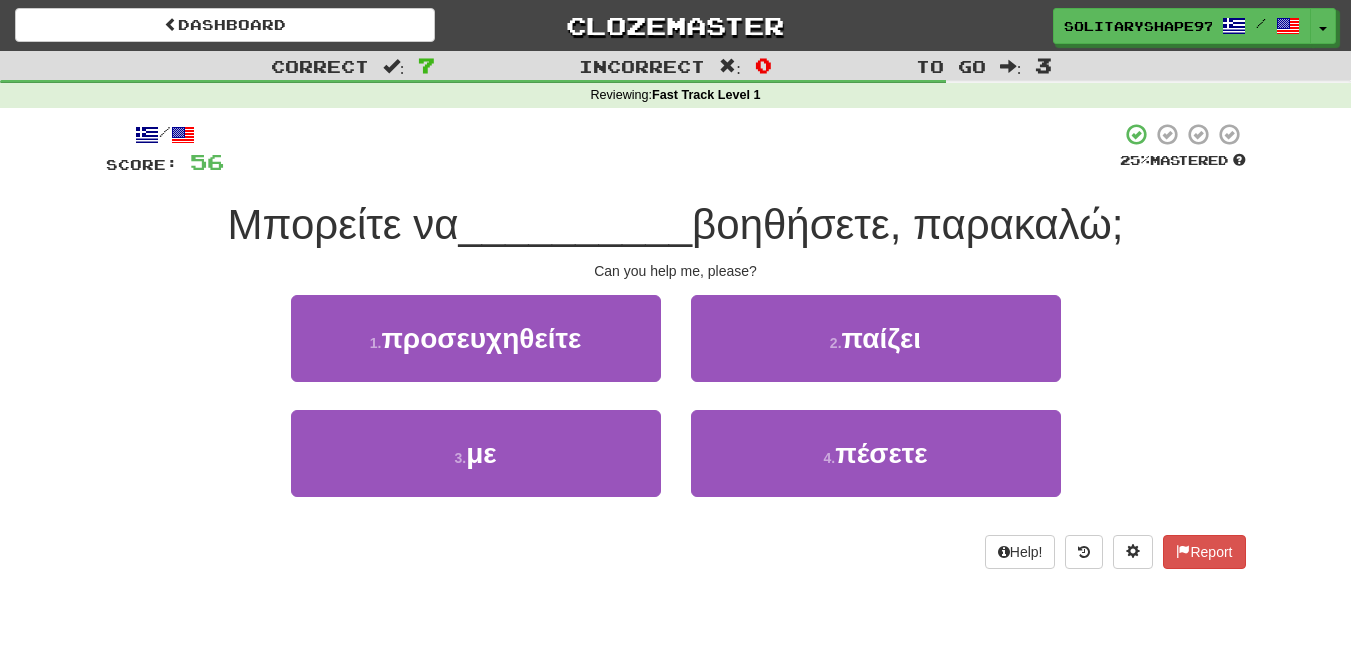 click on "2 .  παίζει" at bounding box center (876, 352) 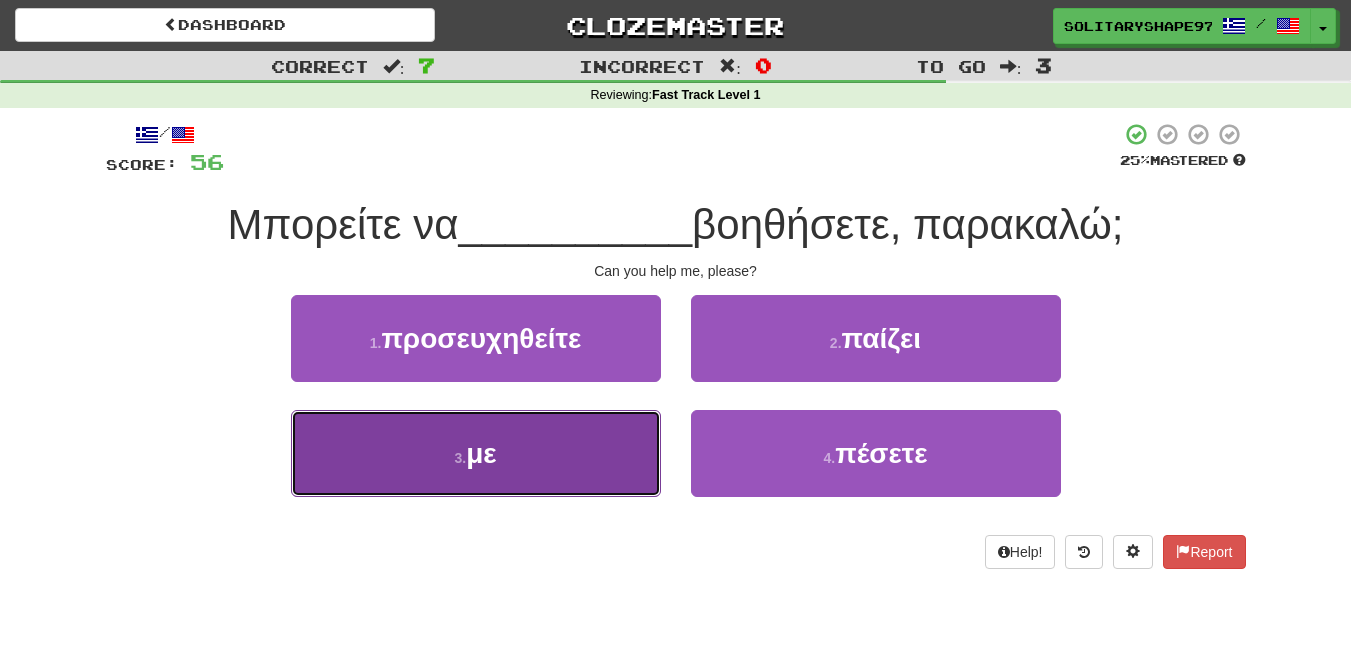 click on "3 .  με" at bounding box center [476, 453] 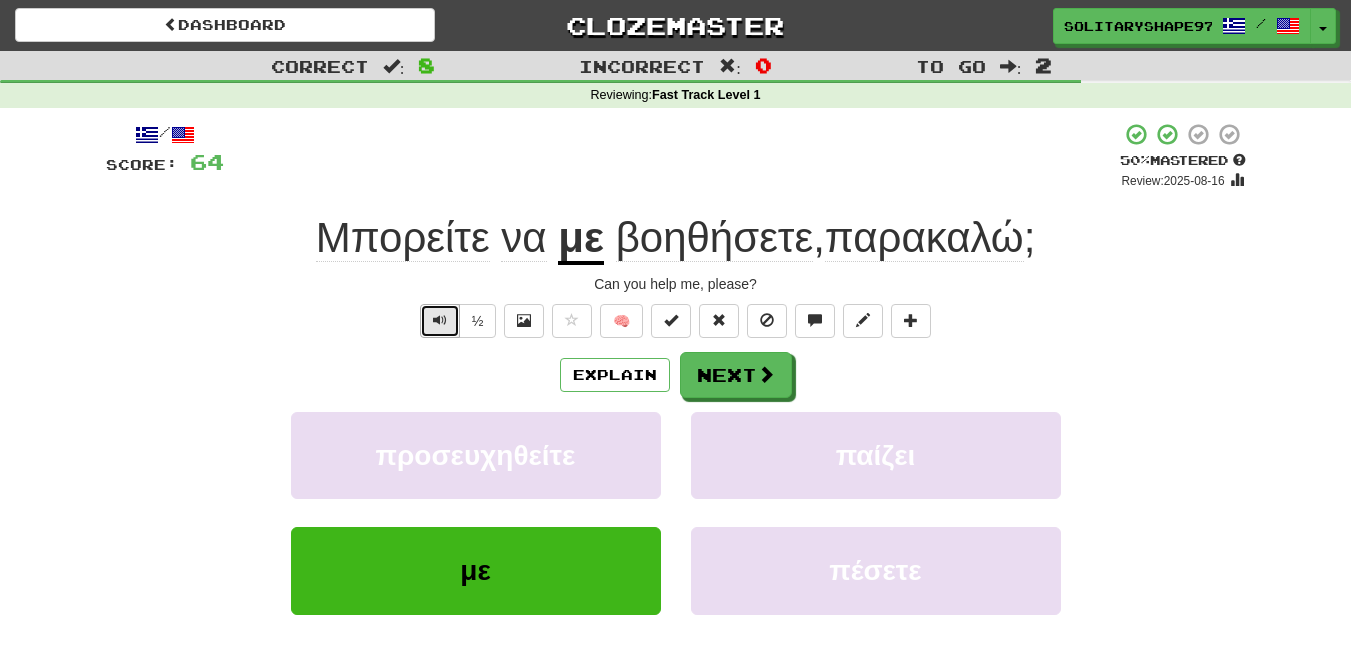 click at bounding box center (440, 321) 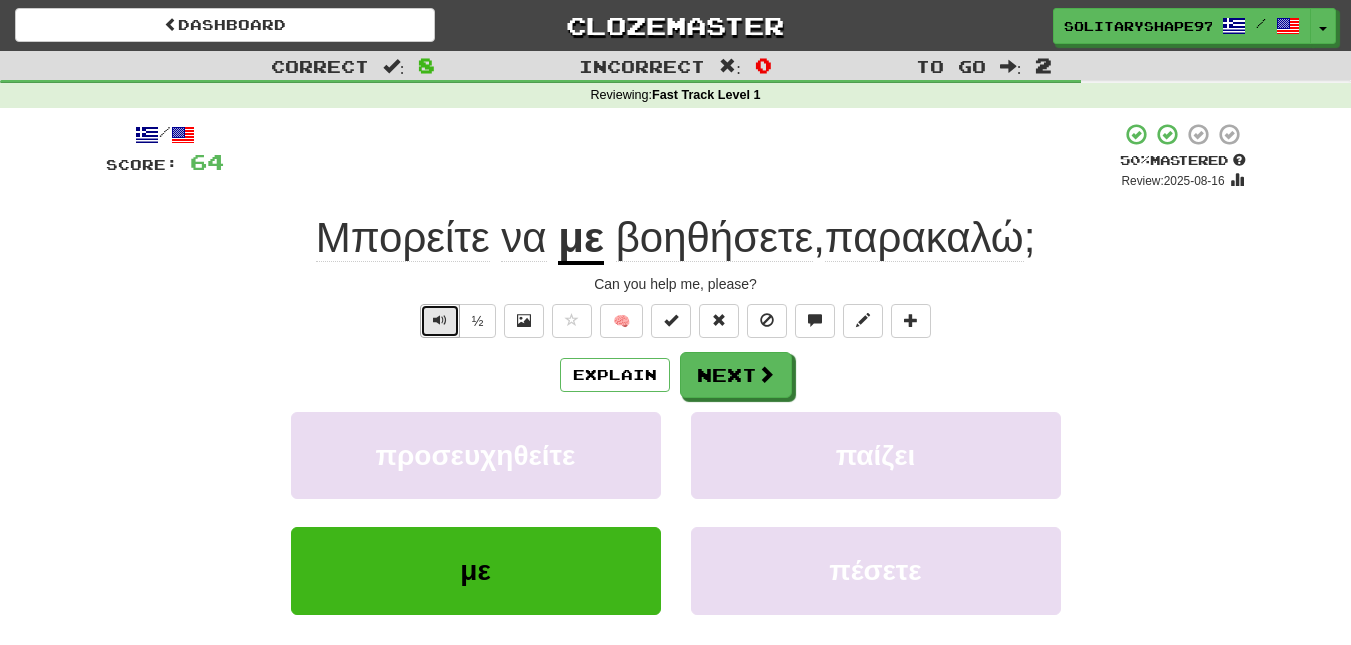 click at bounding box center (440, 321) 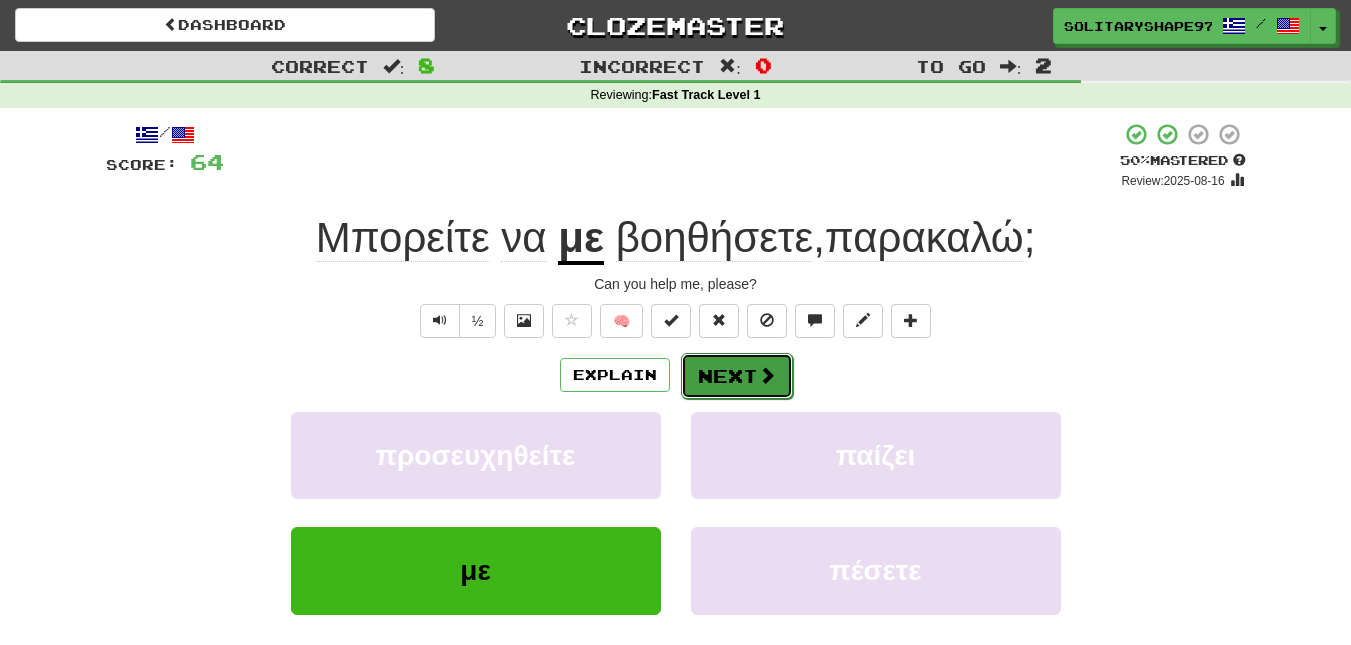 click on "Next" at bounding box center [737, 376] 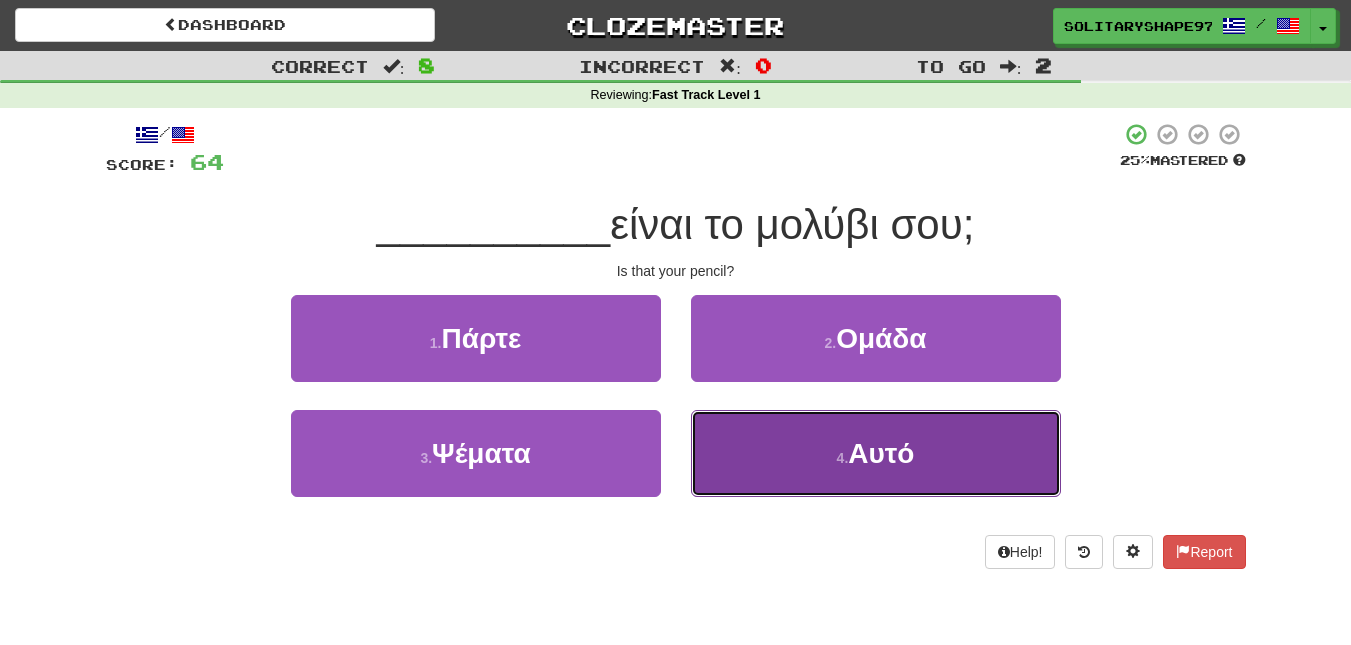 click on "4 .  Αυτό" at bounding box center (876, 453) 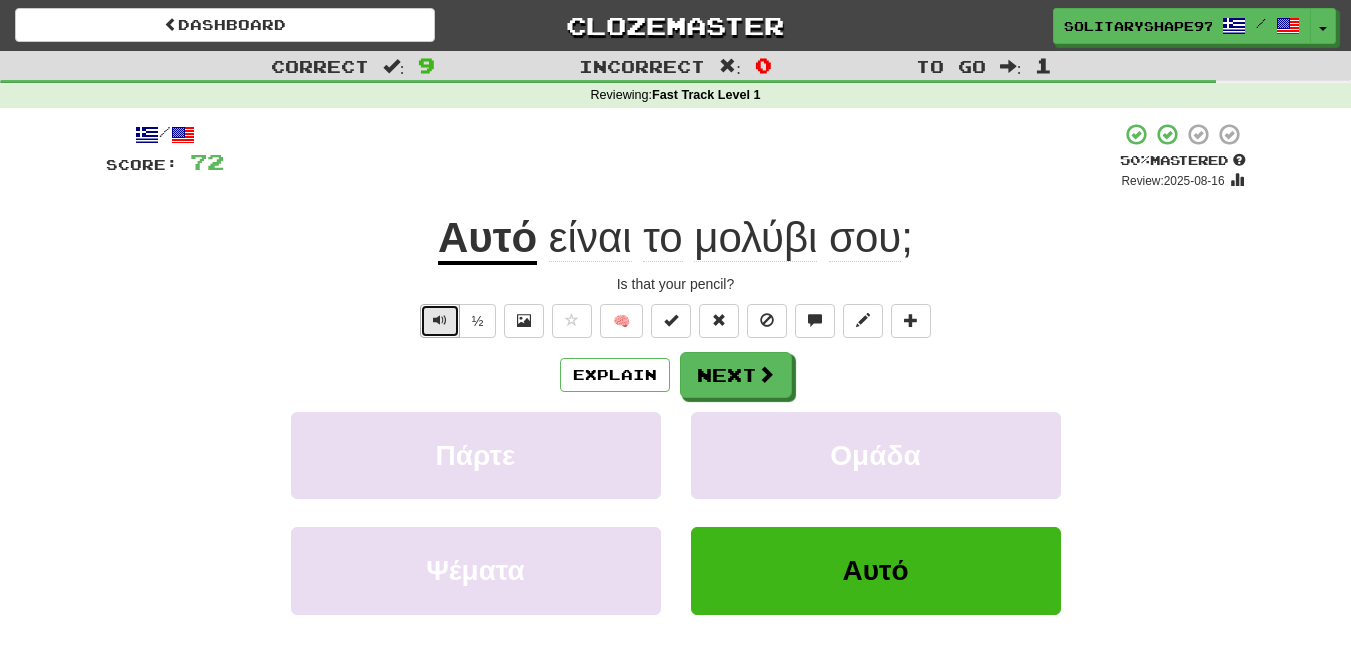 click at bounding box center [440, 321] 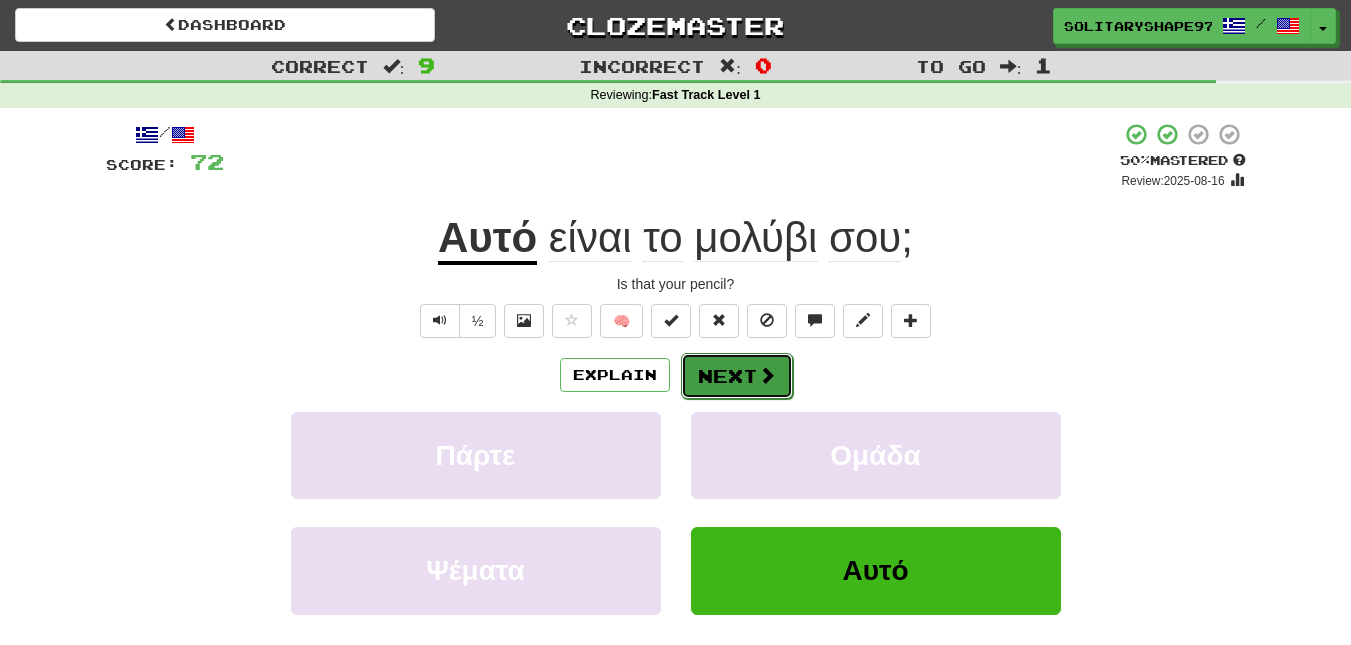 click on "Next" at bounding box center [737, 376] 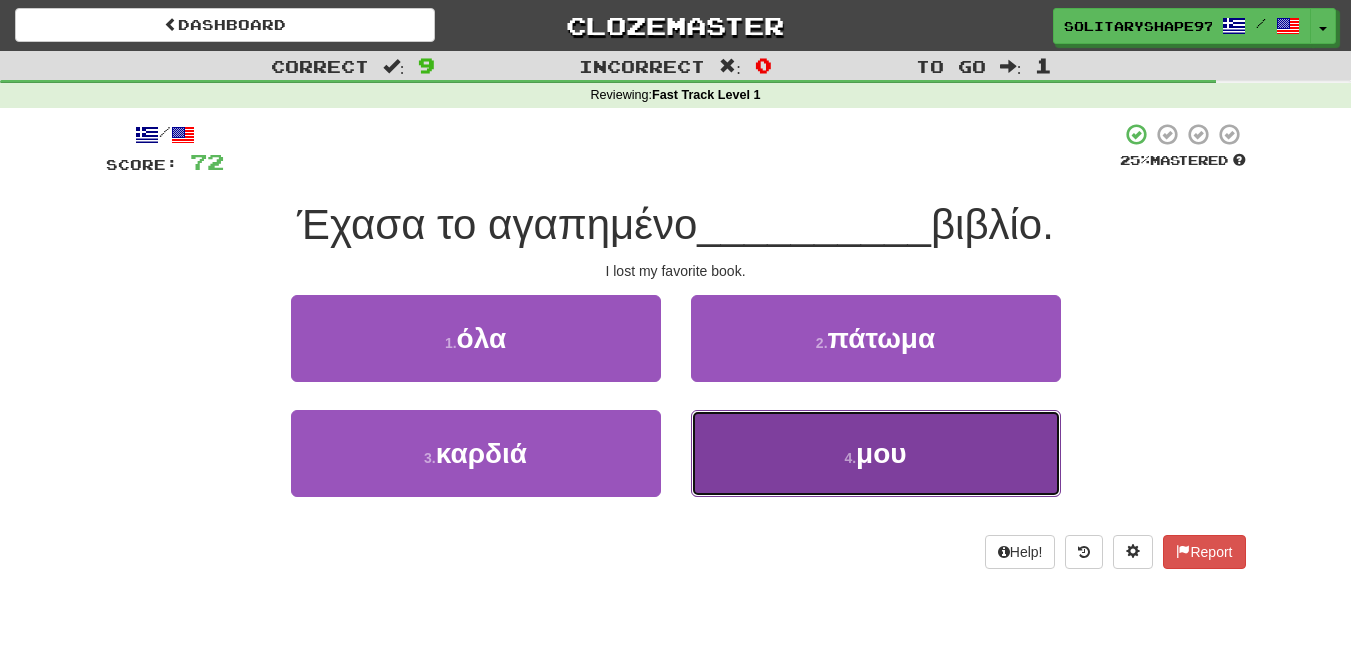 click on "4 .  μου" at bounding box center [876, 453] 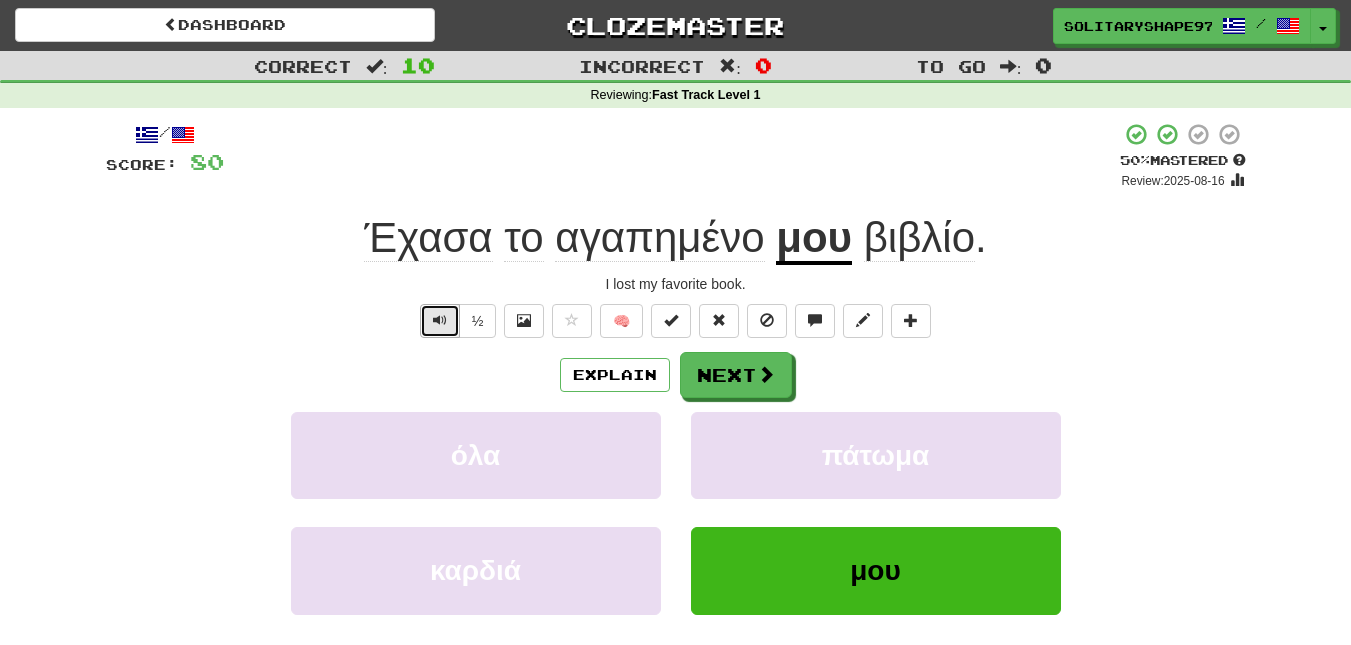 click at bounding box center [440, 321] 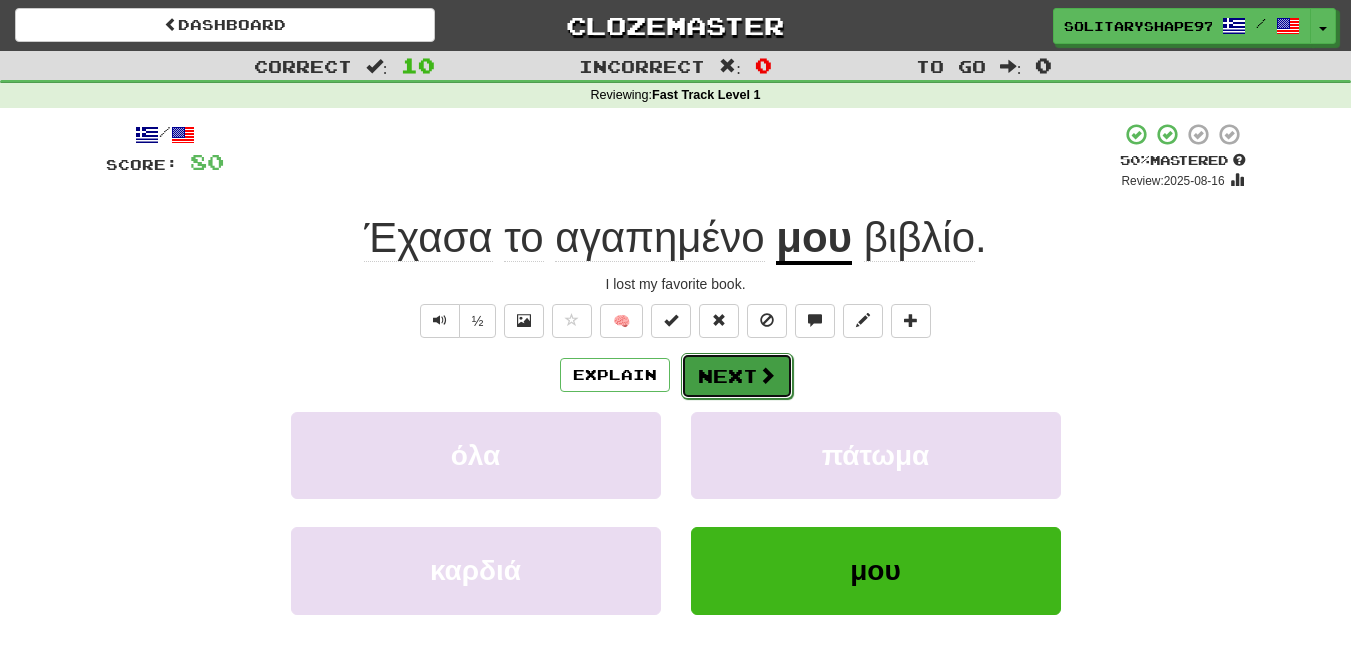 click on "Next" at bounding box center (737, 376) 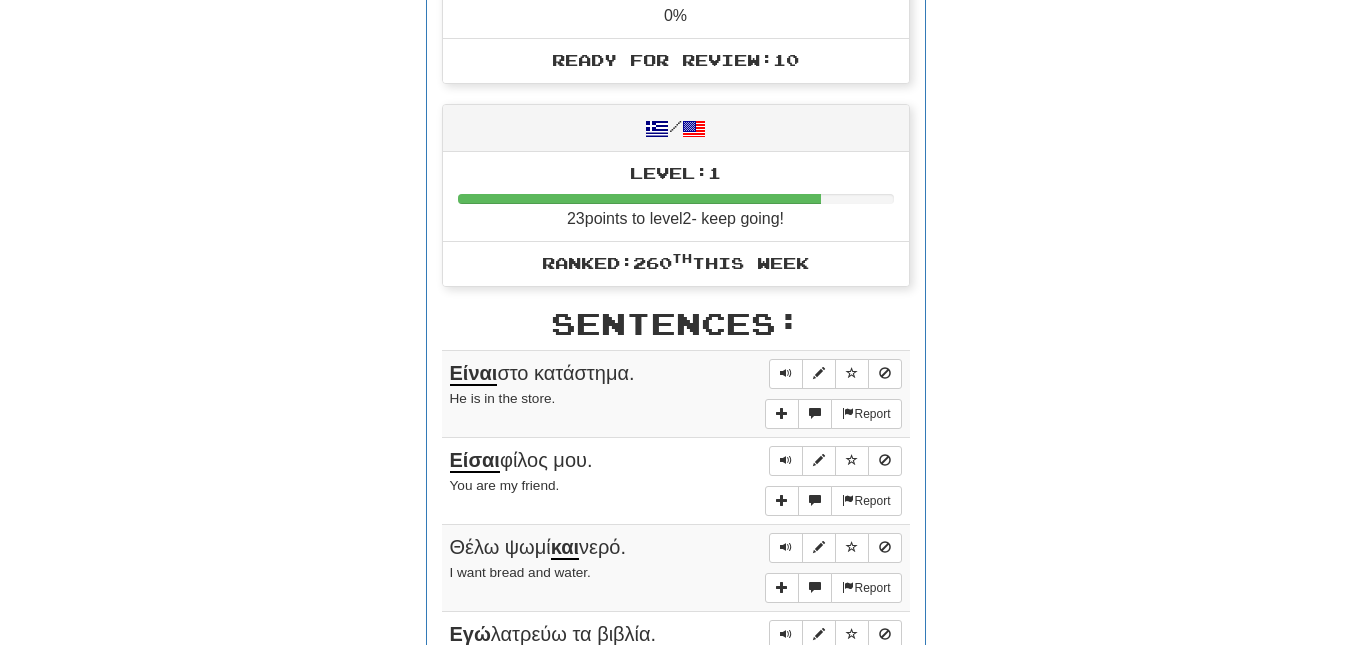 scroll, scrollTop: 0, scrollLeft: 0, axis: both 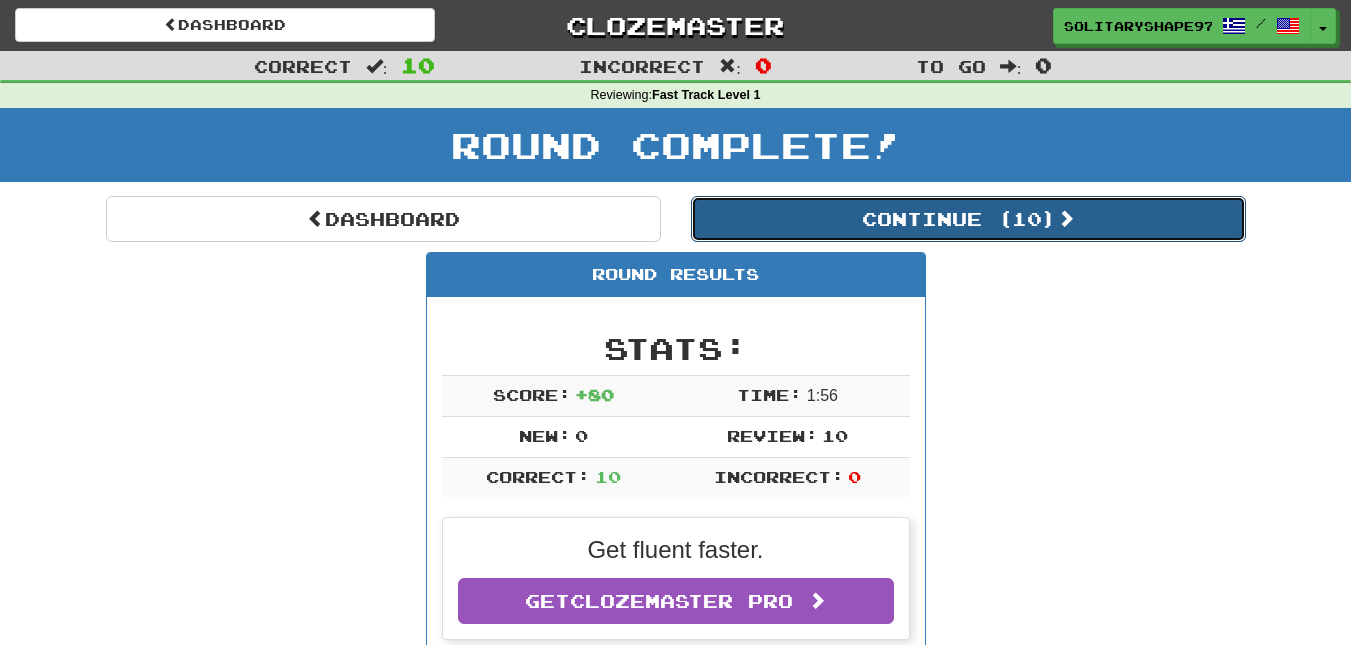 click on "Continue ( 10 )" at bounding box center (968, 219) 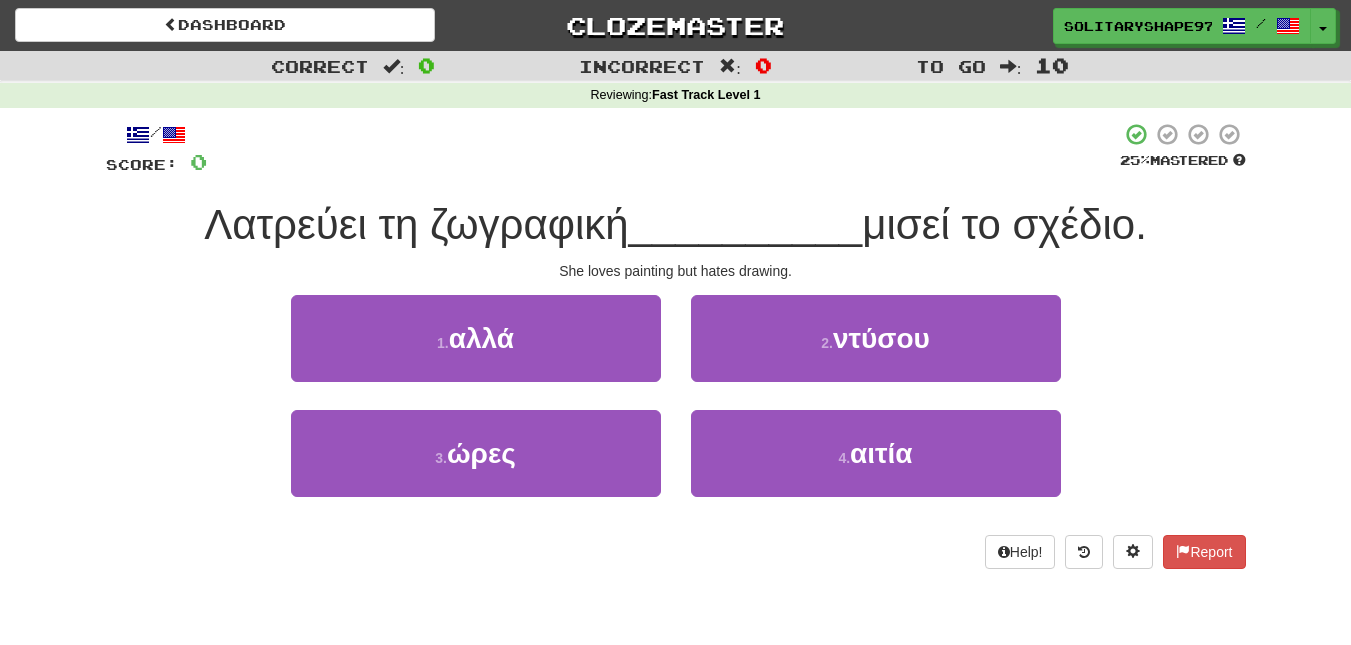 click on "2 .  ντύσου" at bounding box center (876, 352) 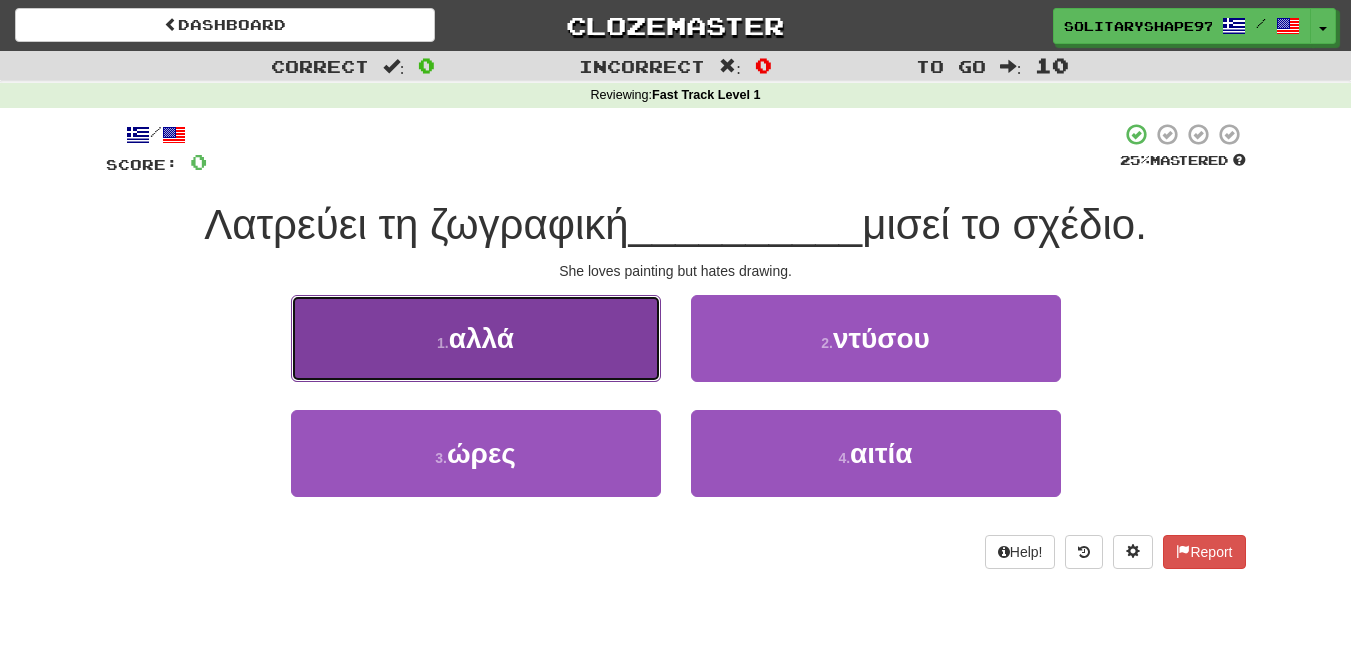 click on "1 .  αλλά" at bounding box center (476, 338) 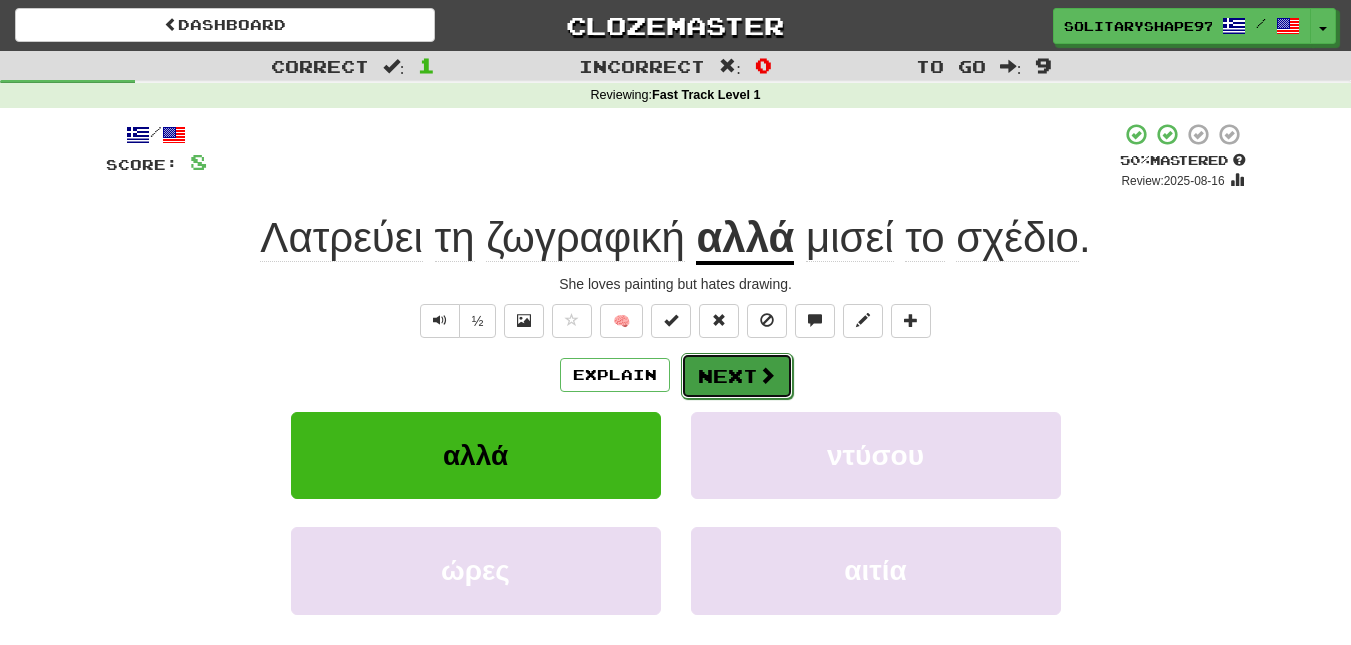 click on "Next" at bounding box center (737, 376) 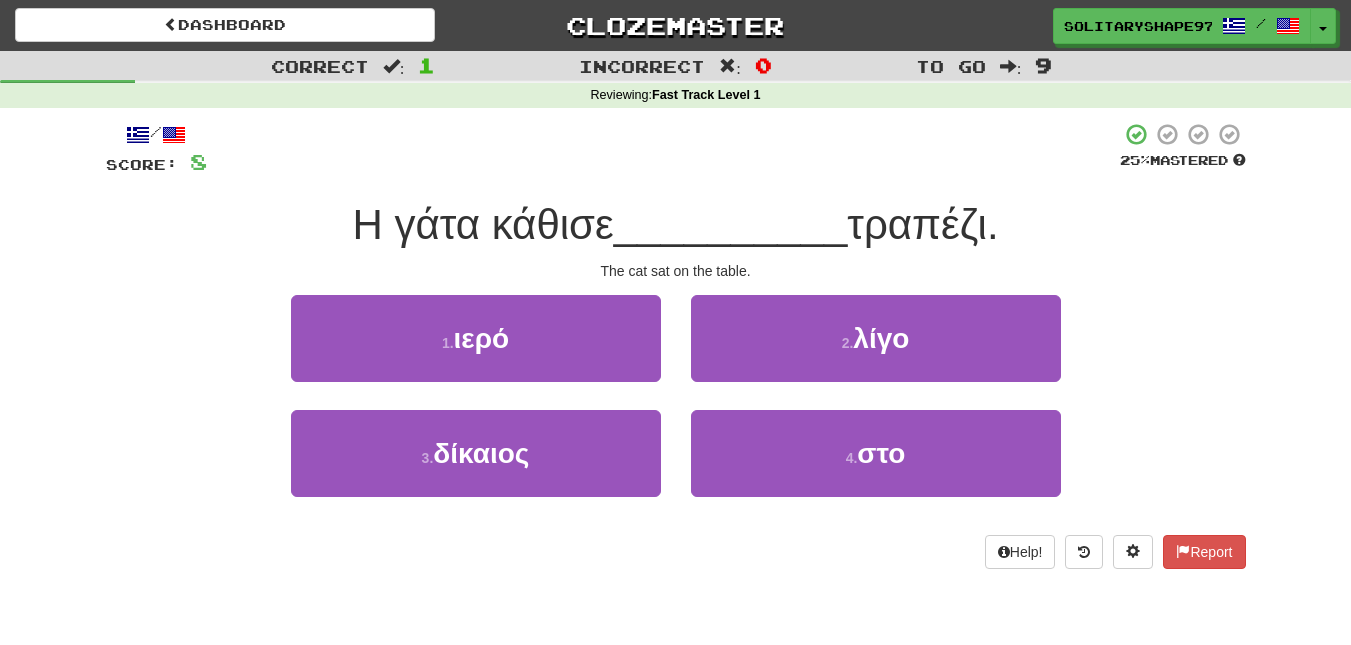 click on "2 .  λίγο" at bounding box center (876, 352) 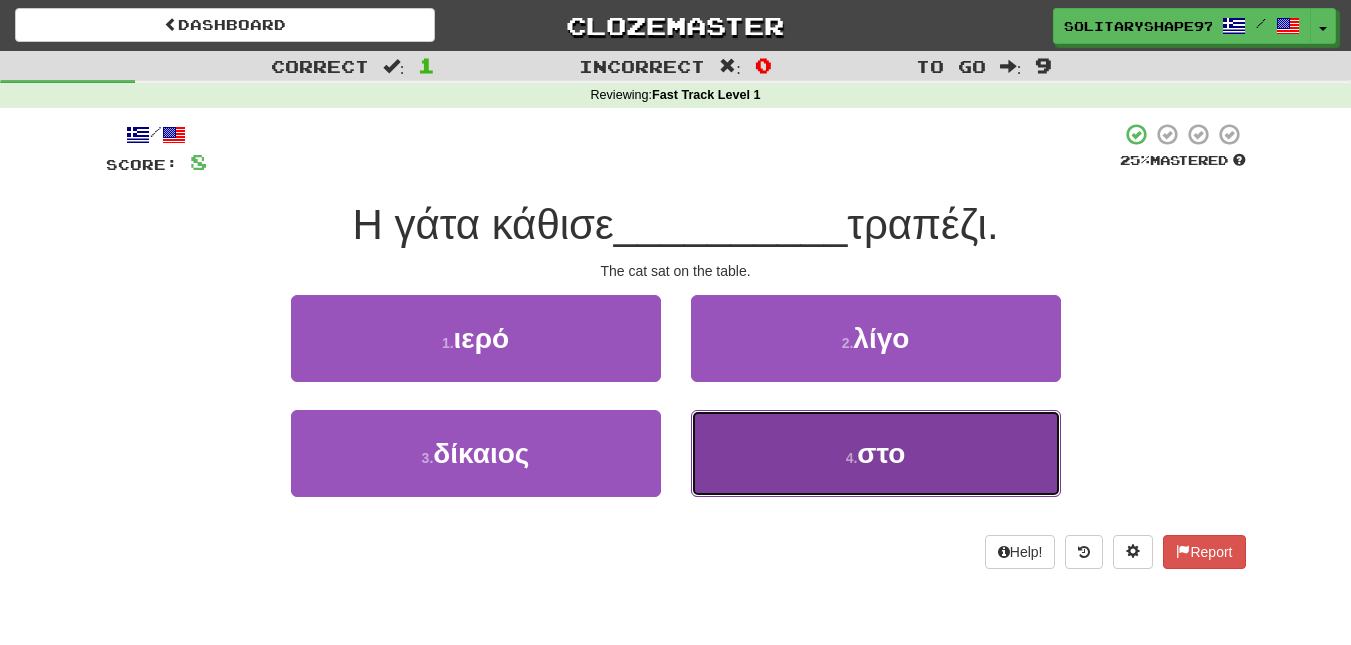 click on "4 .  στο" at bounding box center [876, 453] 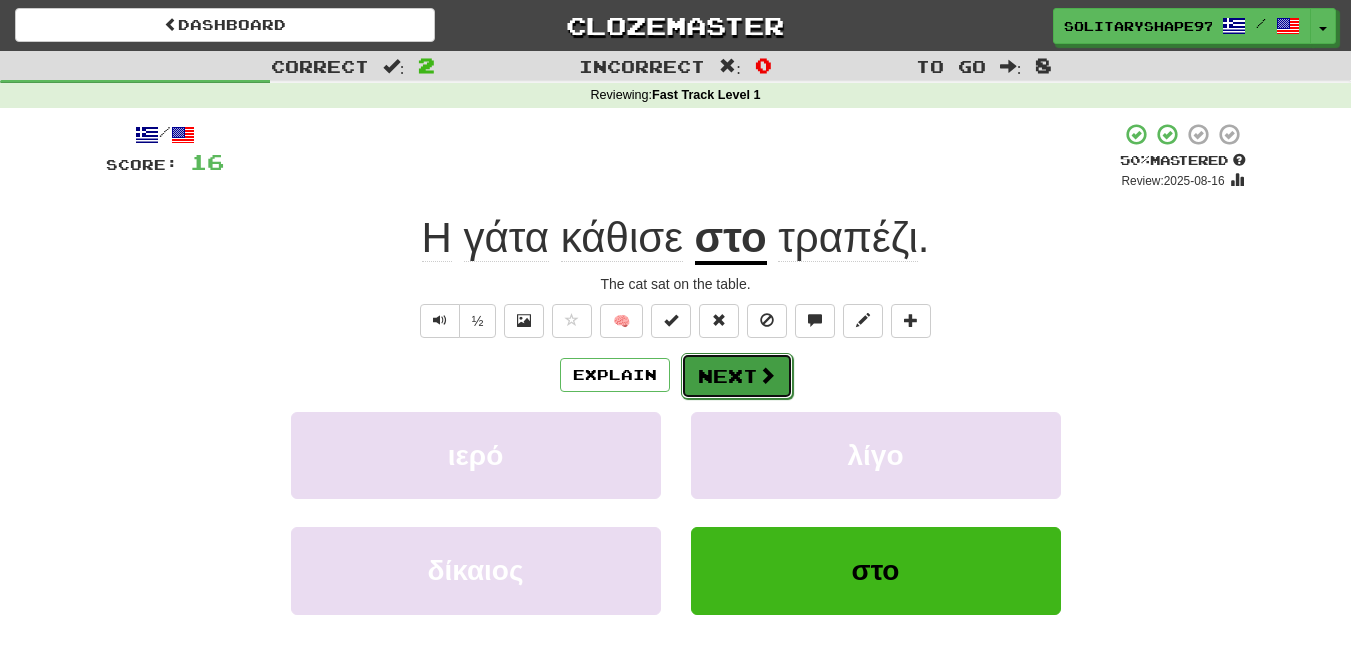click on "Next" at bounding box center [737, 376] 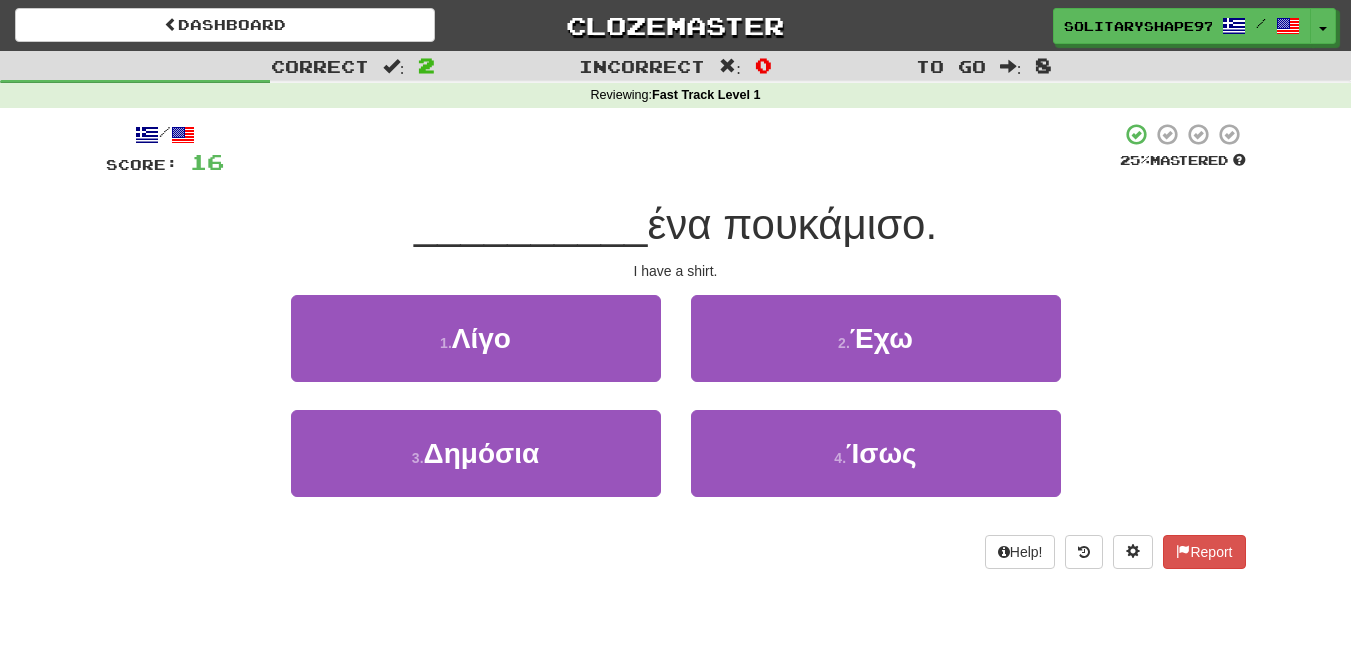 click on "1 .  Λίγο" at bounding box center [476, 352] 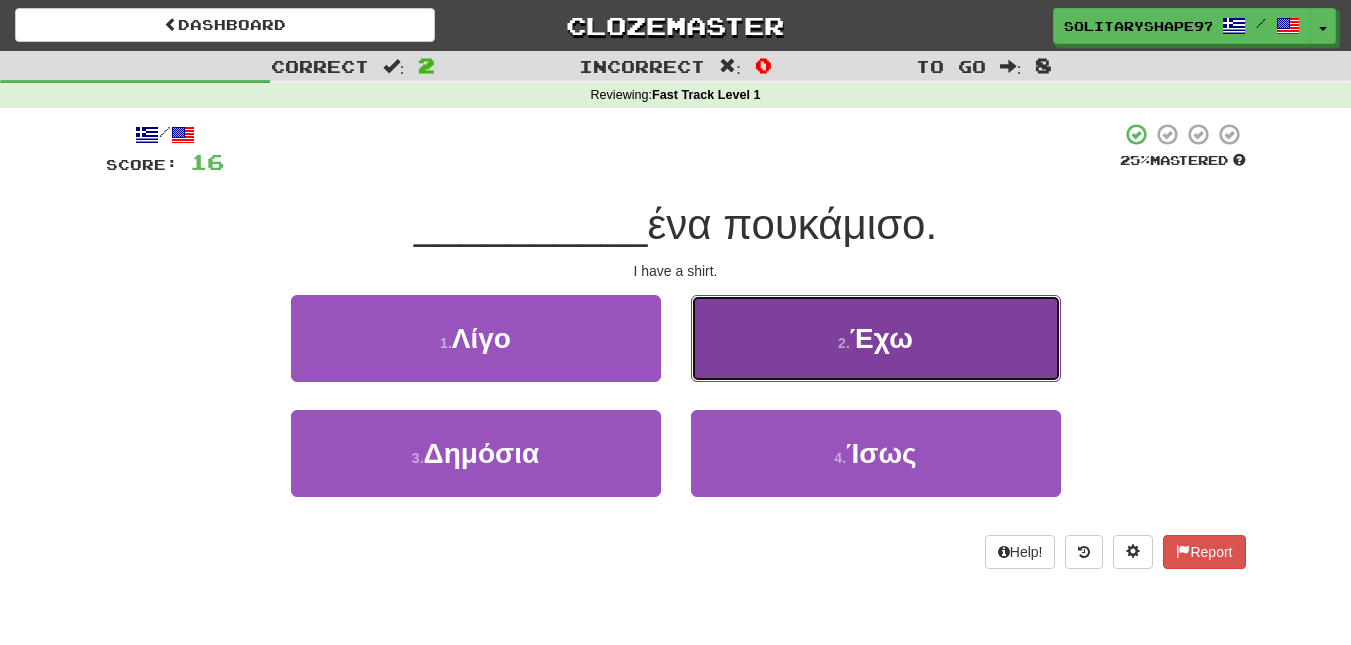 click on "2 .  Έχω" at bounding box center (876, 338) 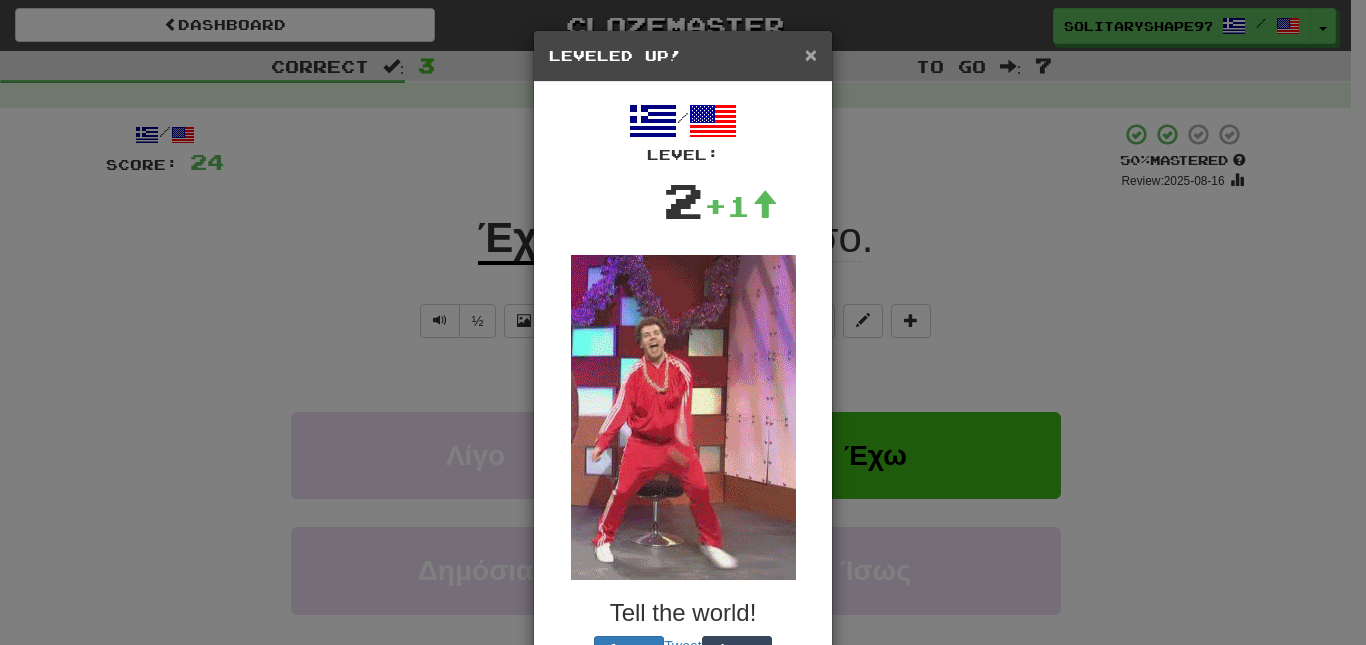 click on "×" at bounding box center [811, 54] 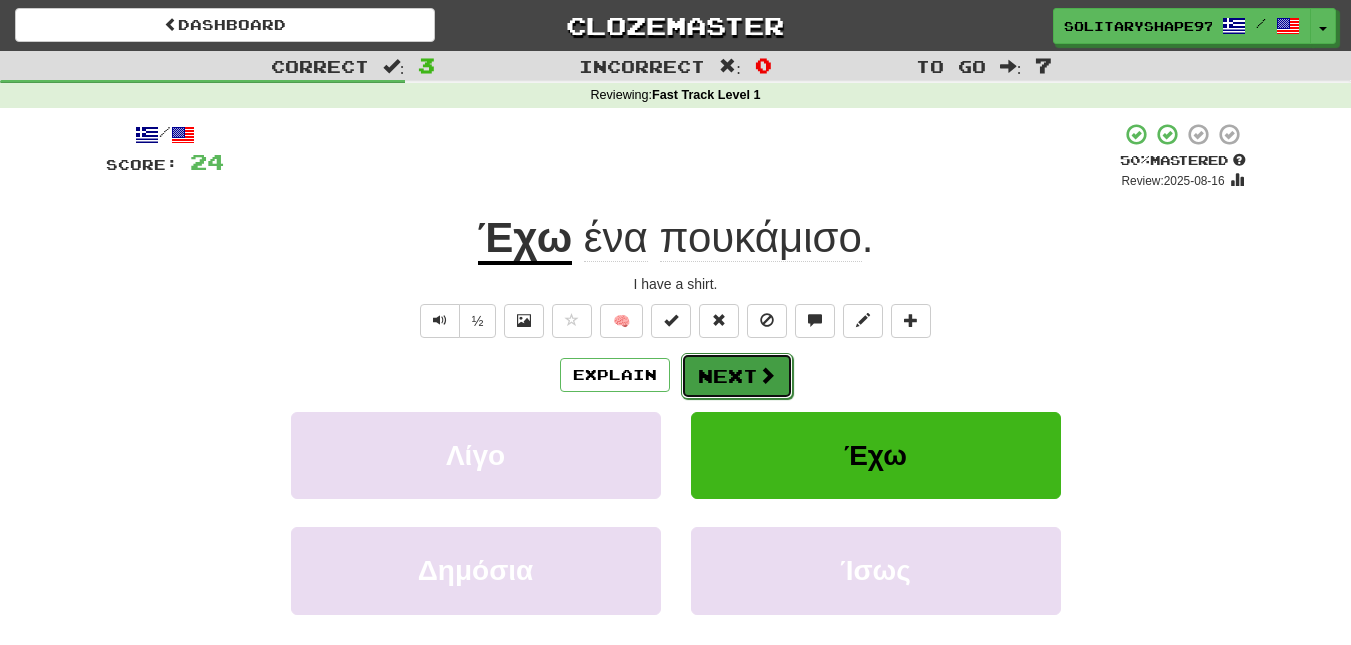 click on "Next" at bounding box center [737, 376] 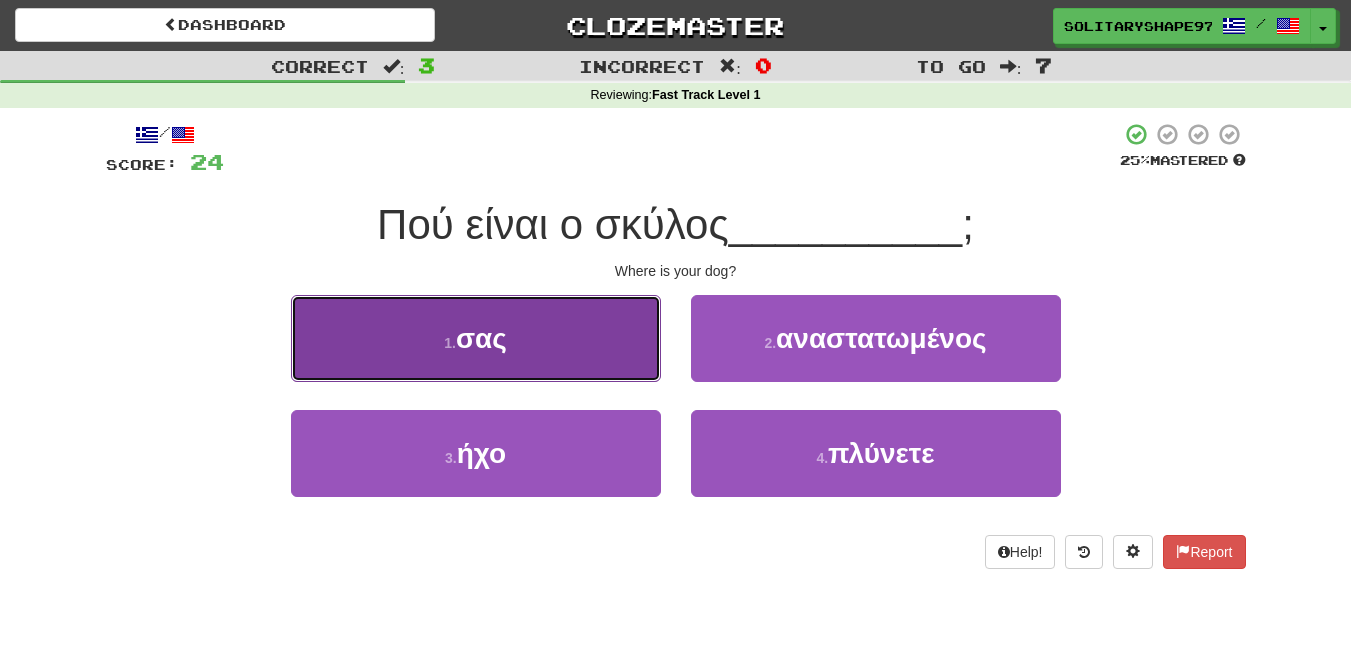 click on "1 .  σας" at bounding box center [476, 338] 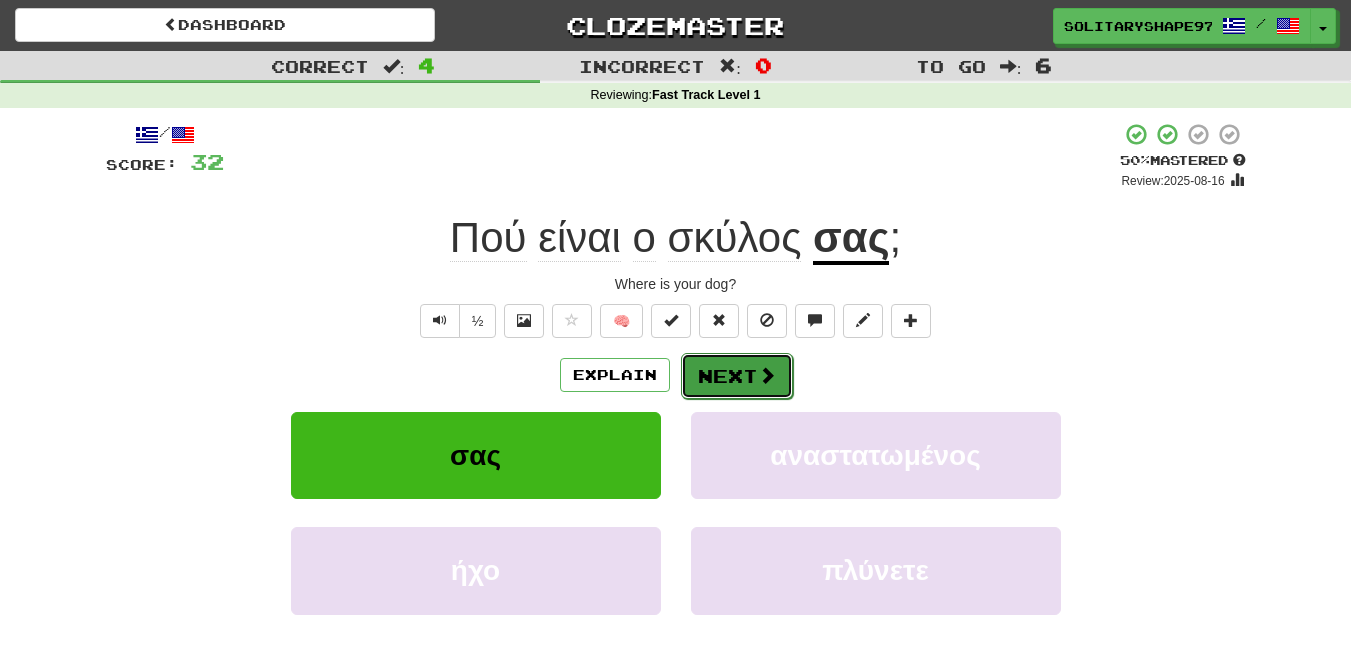click on "Next" at bounding box center (737, 376) 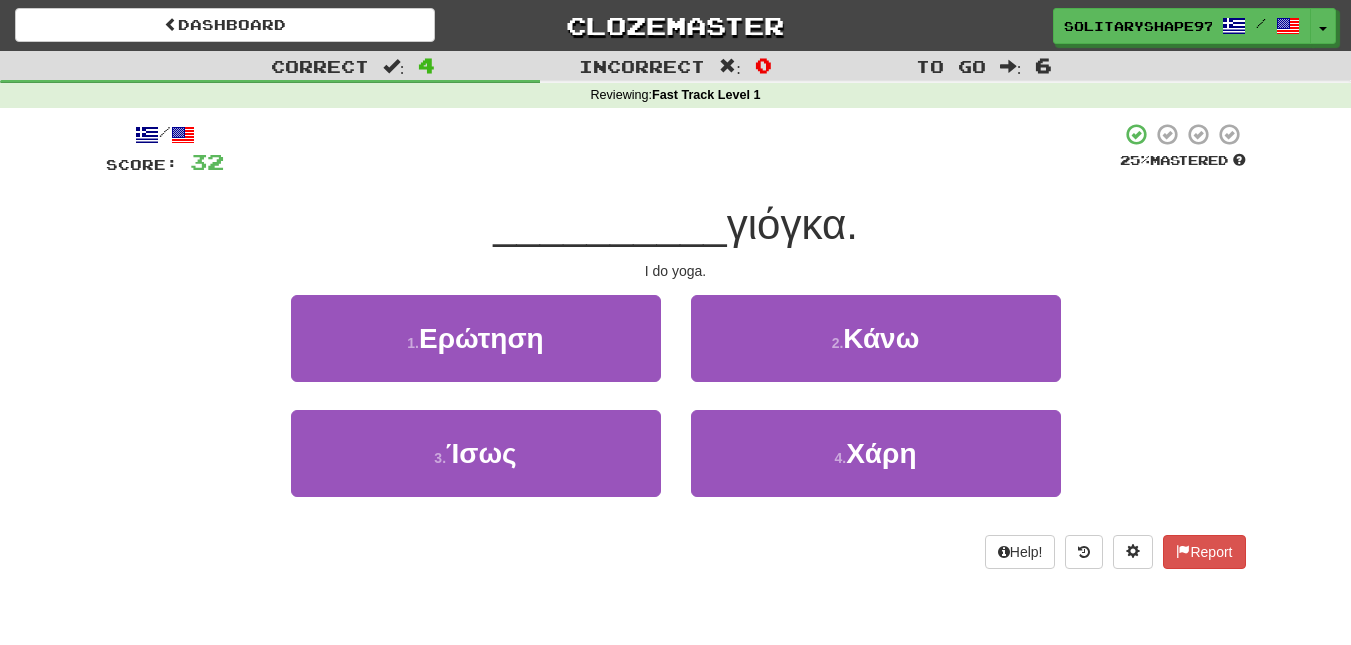 click on "4 .  Χάρη" at bounding box center [876, 467] 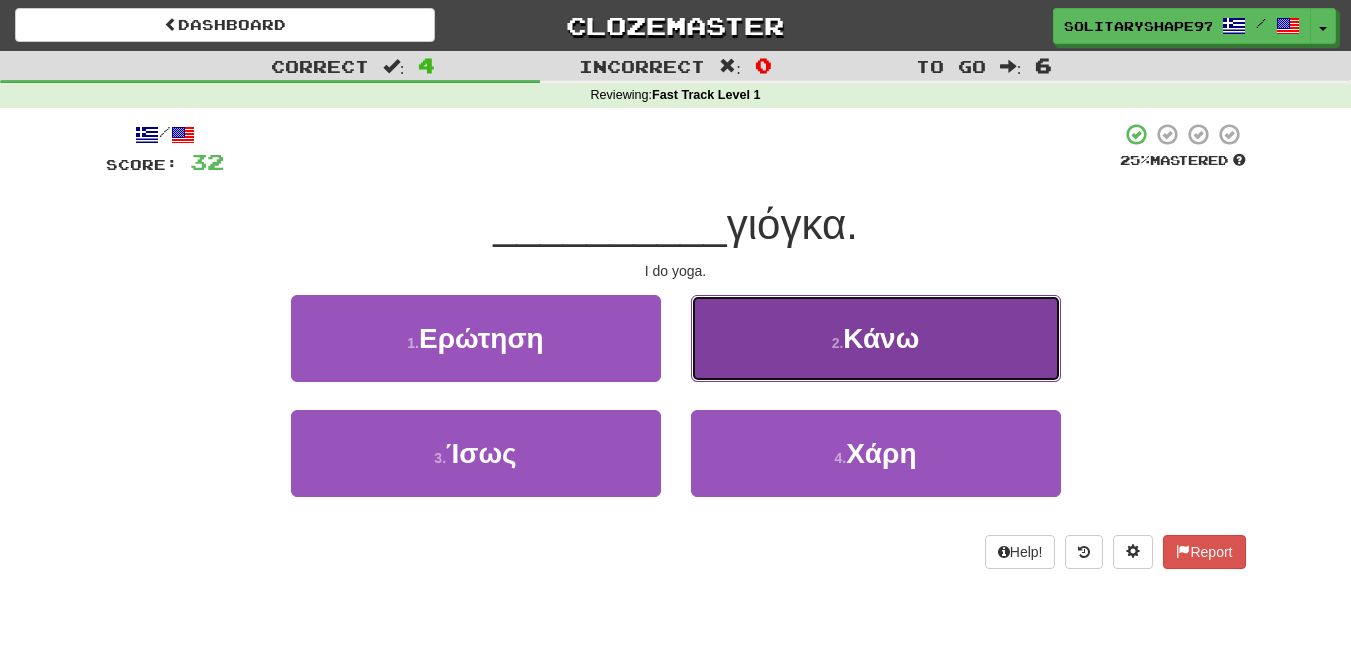 click on "2 .  Κάνω" at bounding box center (876, 338) 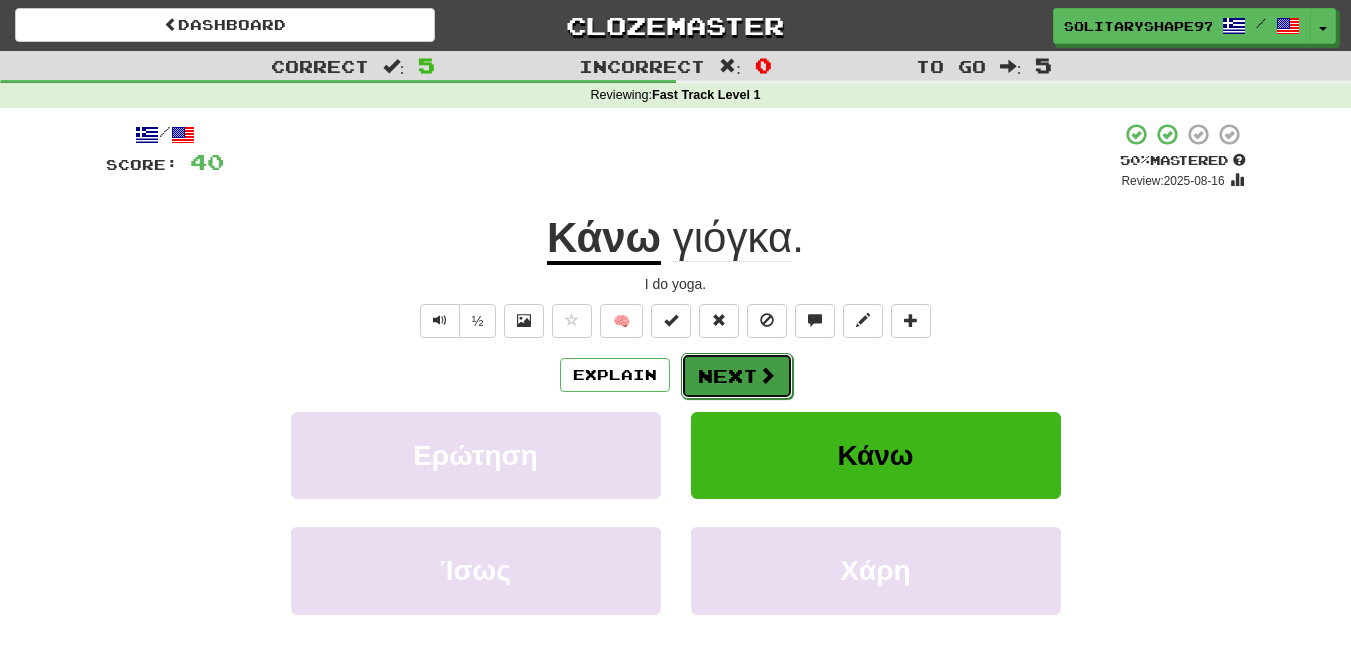 click on "Next" at bounding box center [737, 376] 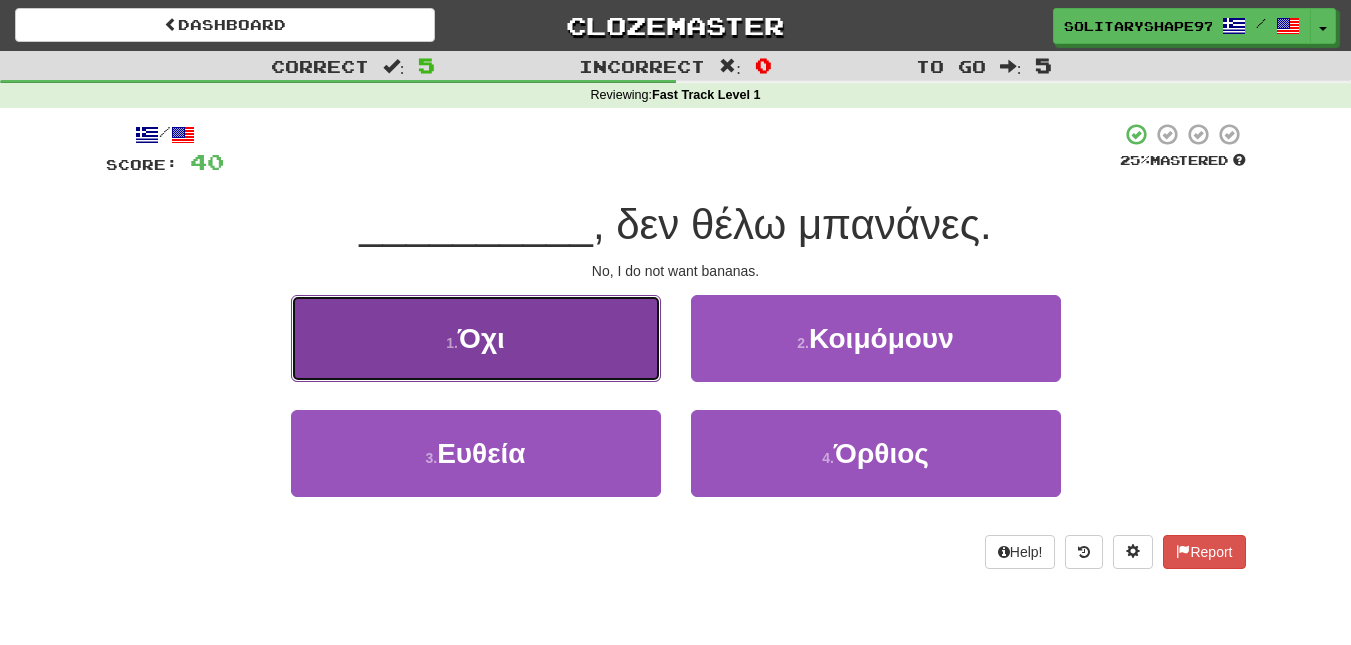 click on "1 .  Όχι" at bounding box center (476, 338) 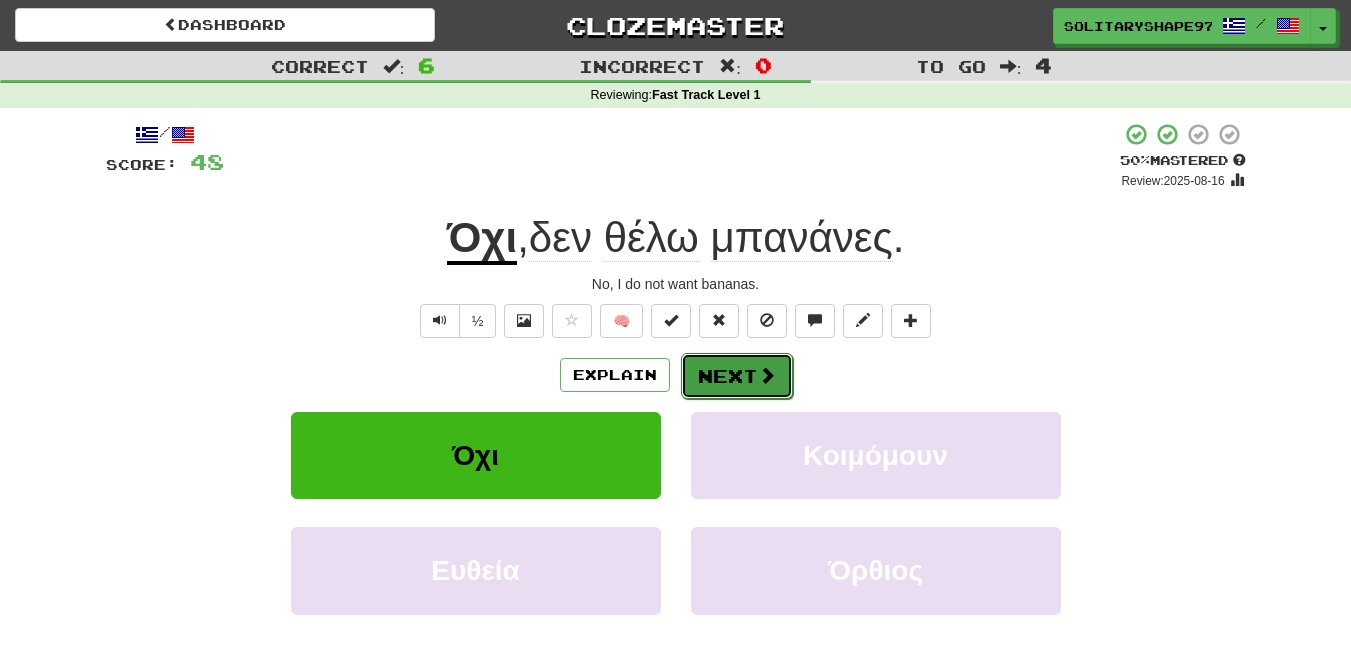 click on "Next" at bounding box center [737, 376] 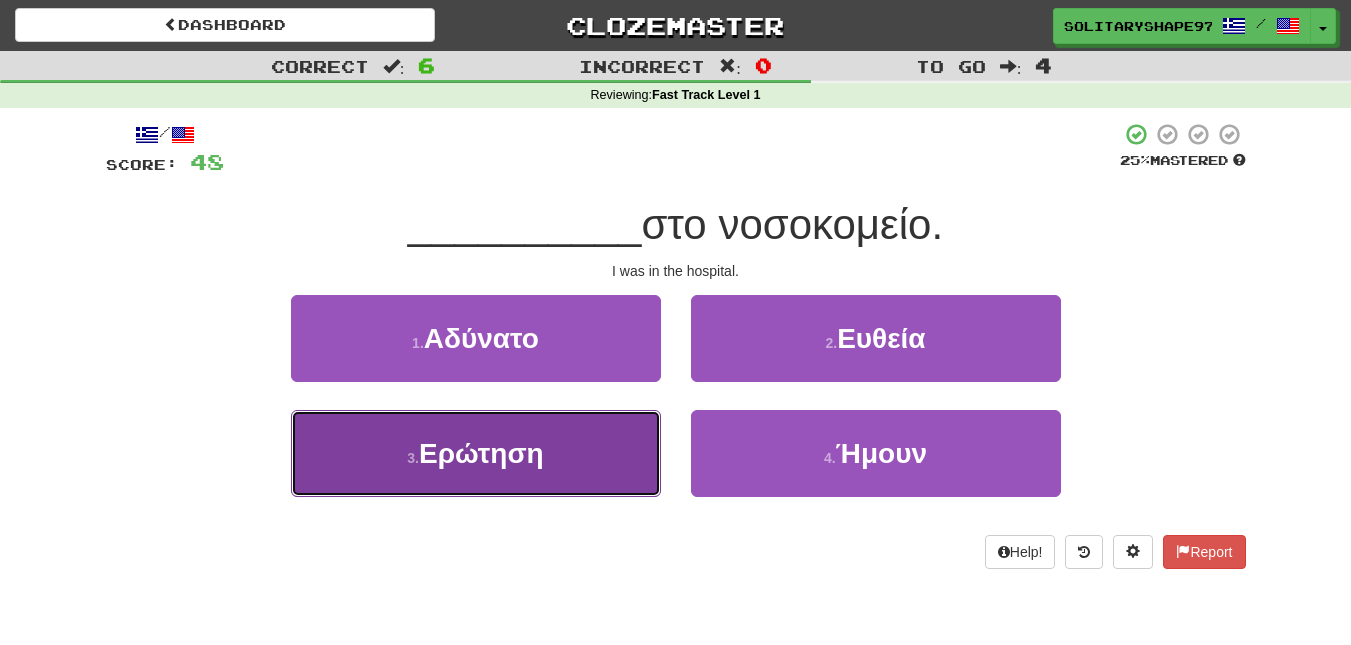 click on "3 .  Ερώτηση" at bounding box center [476, 453] 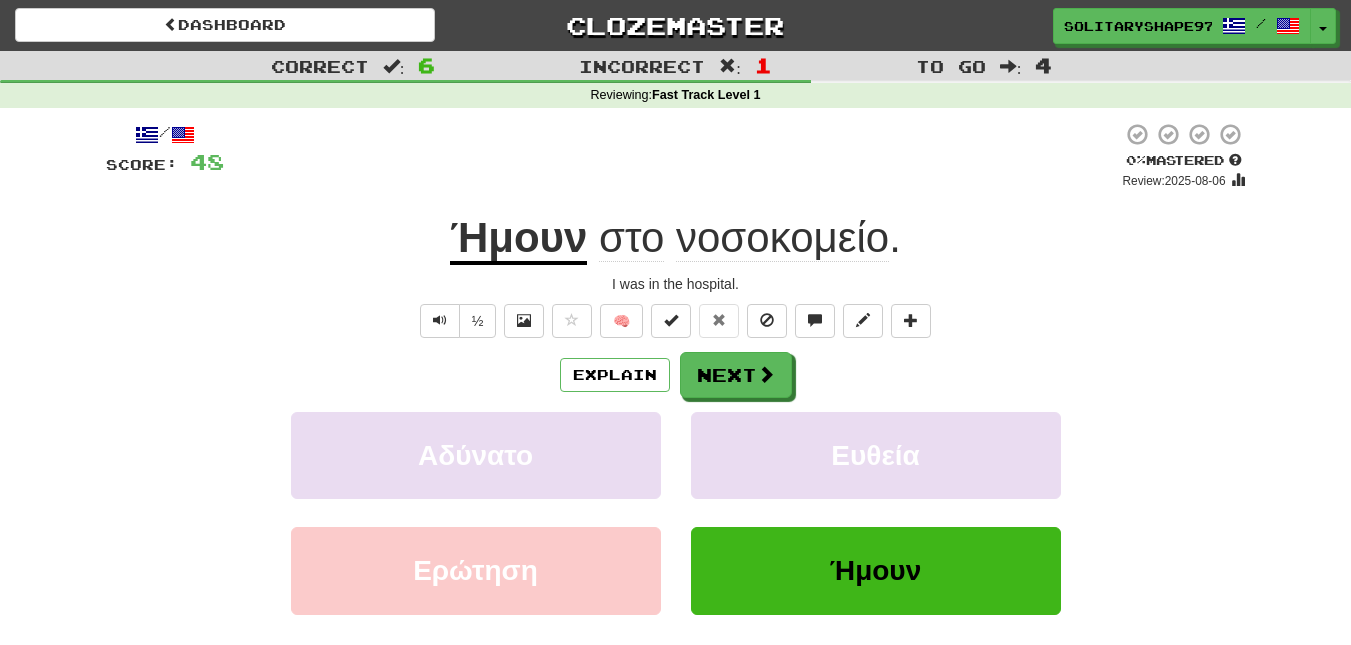 click on "Explain Next Αδύνατο Ευθεία Ερώτηση Ήμουν Learn more: Αδύνατο Ευθεία Ερώτηση Ήμουν" at bounding box center [676, 512] 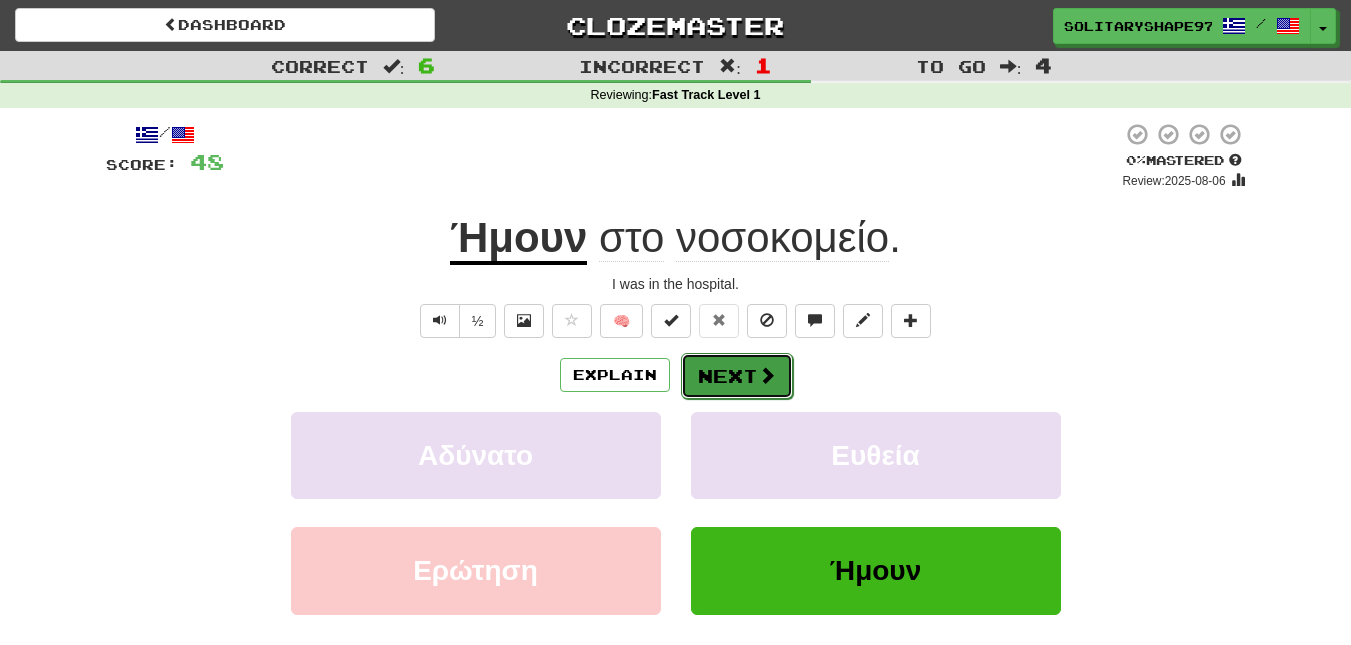click on "Next" at bounding box center [737, 376] 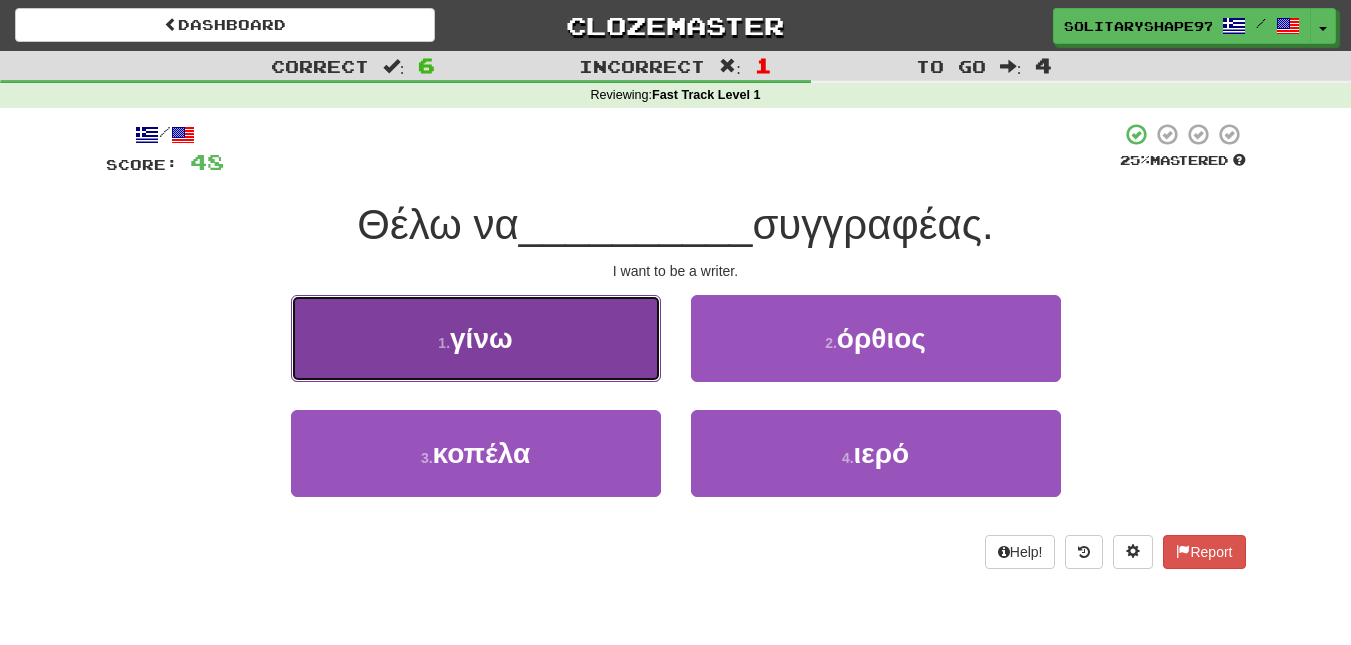 click on "1 .  γίνω" at bounding box center [476, 338] 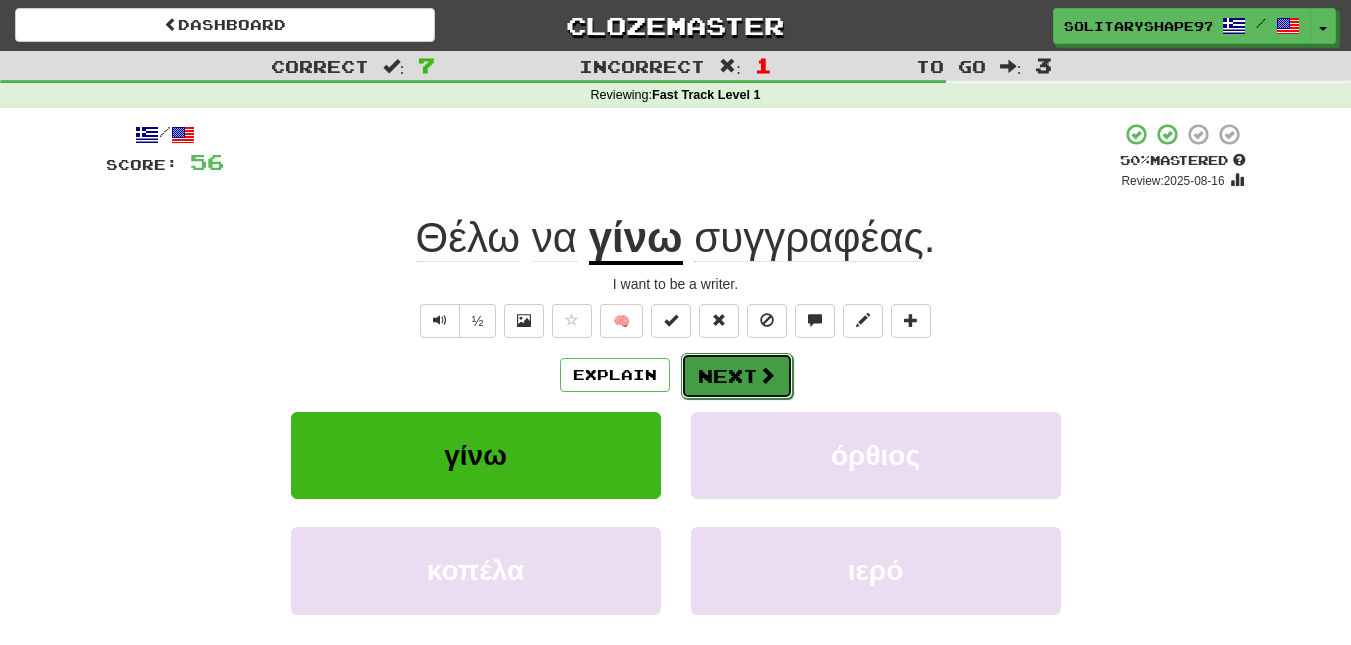 click on "Next" at bounding box center (737, 376) 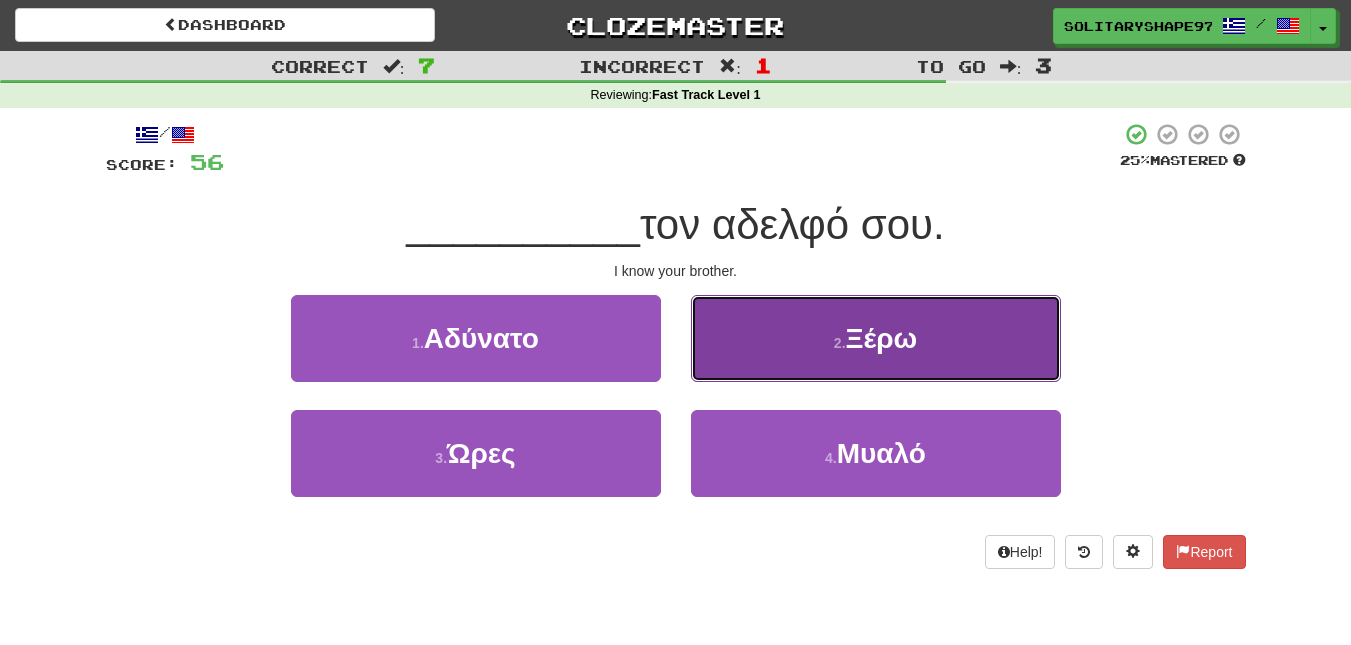 click on "2 .  Ξέρω" at bounding box center [876, 338] 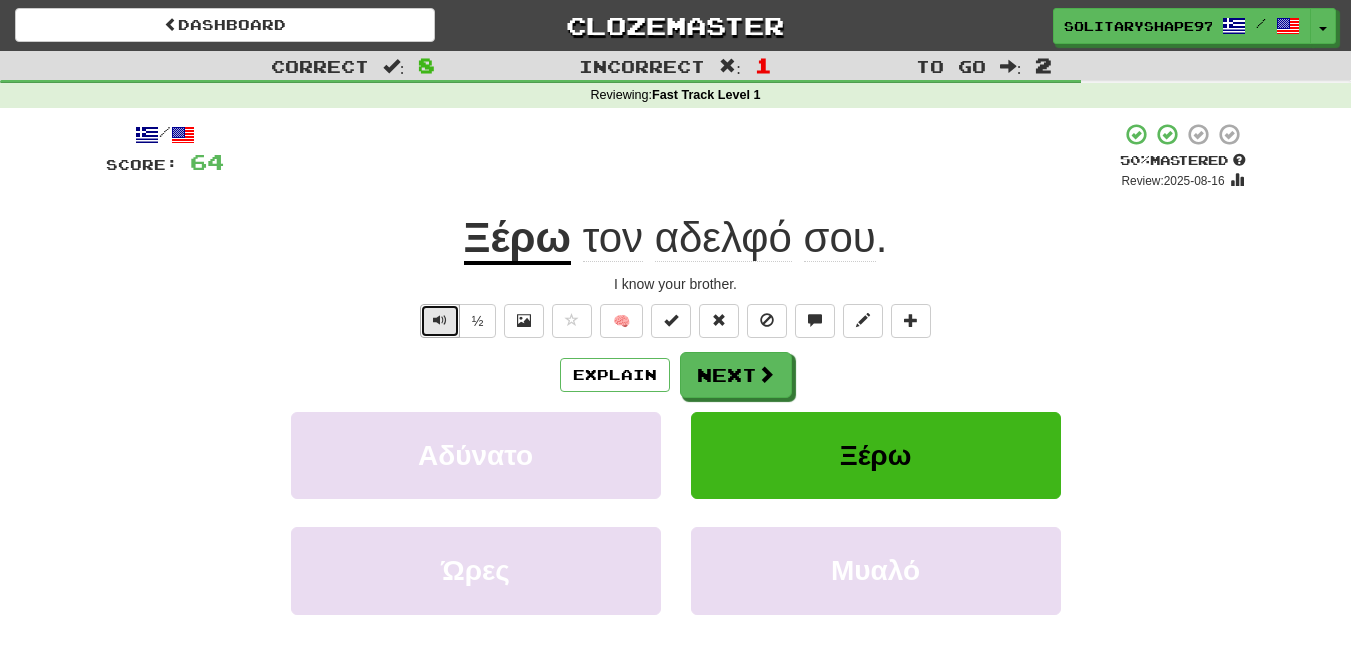 click at bounding box center [440, 321] 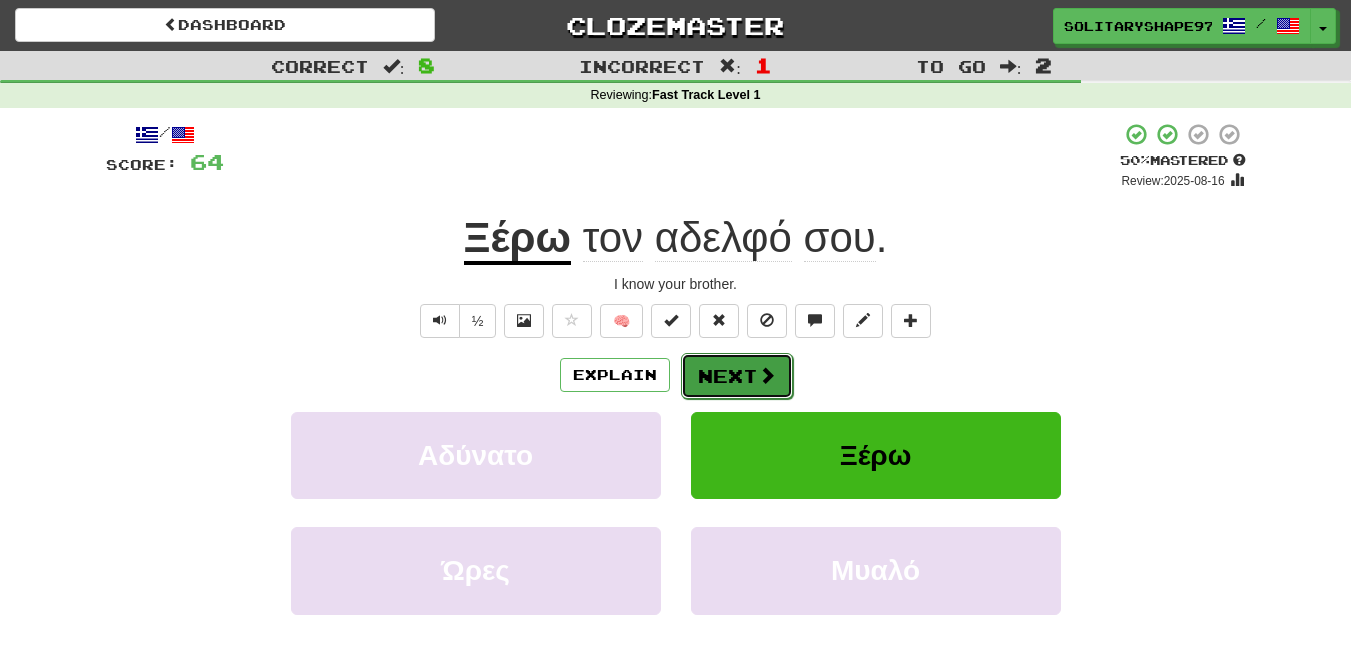 click on "Next" at bounding box center (737, 376) 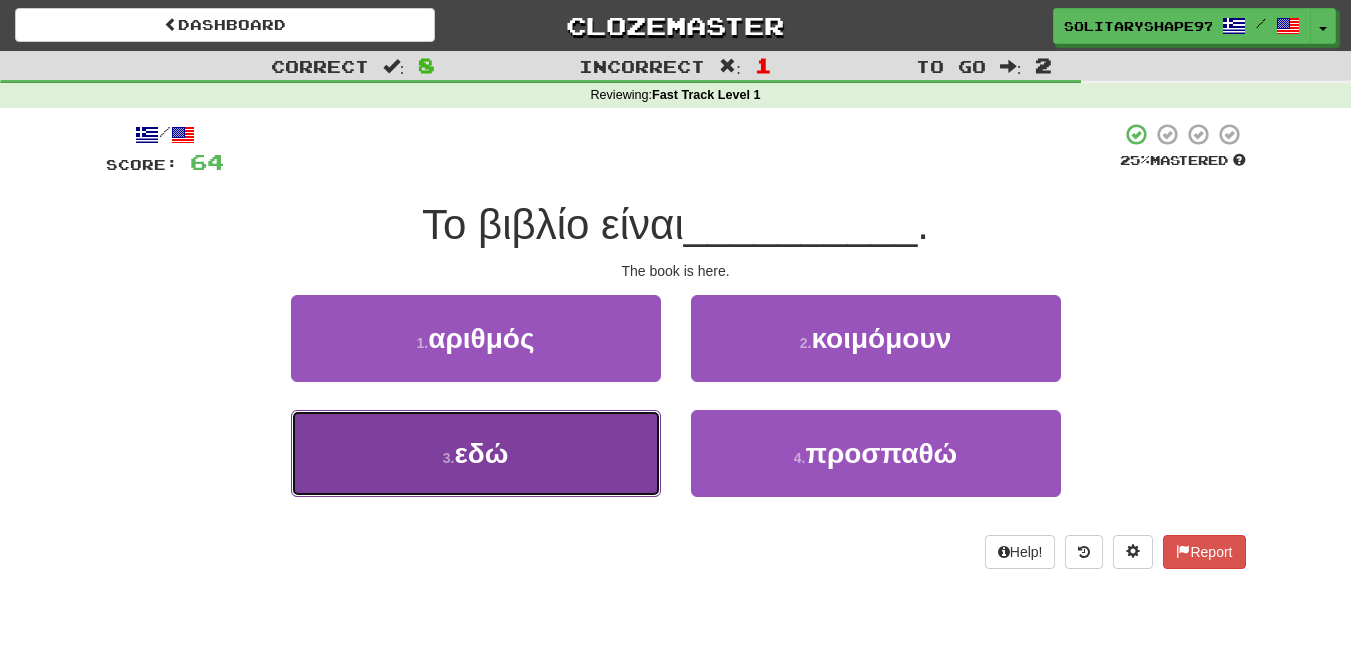 click on "3 .  εδώ" at bounding box center [476, 453] 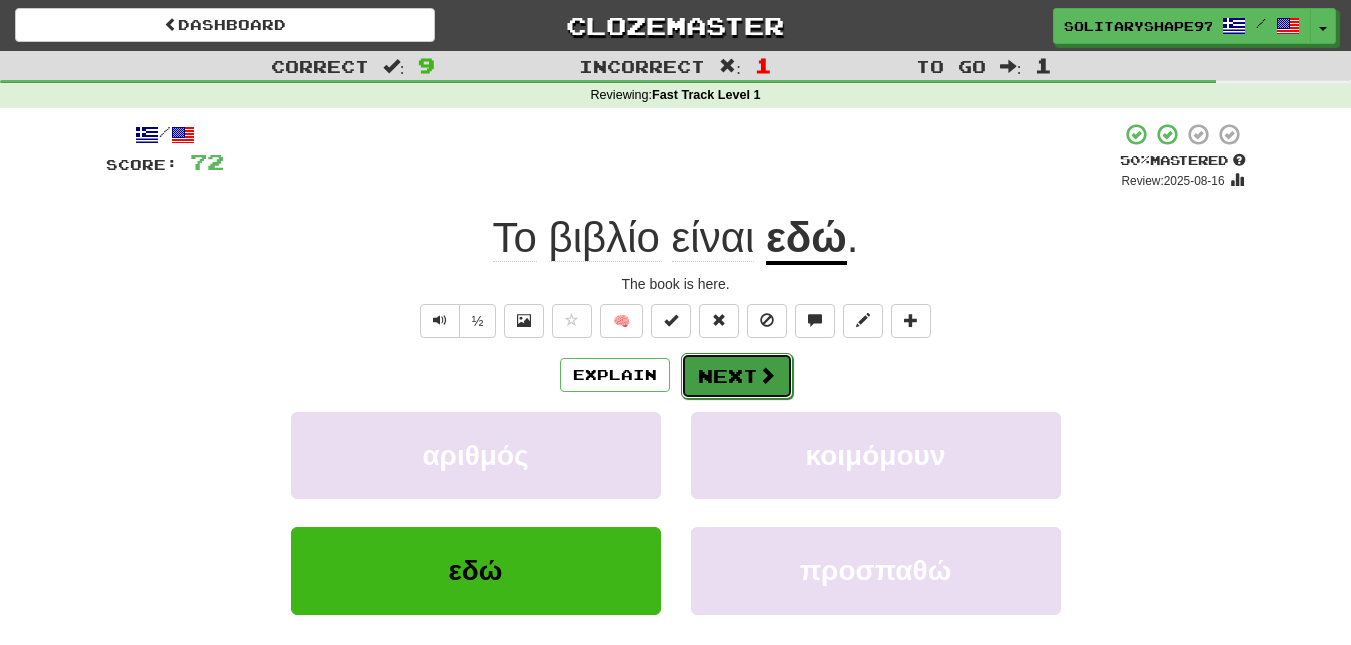 click on "Next" at bounding box center (737, 376) 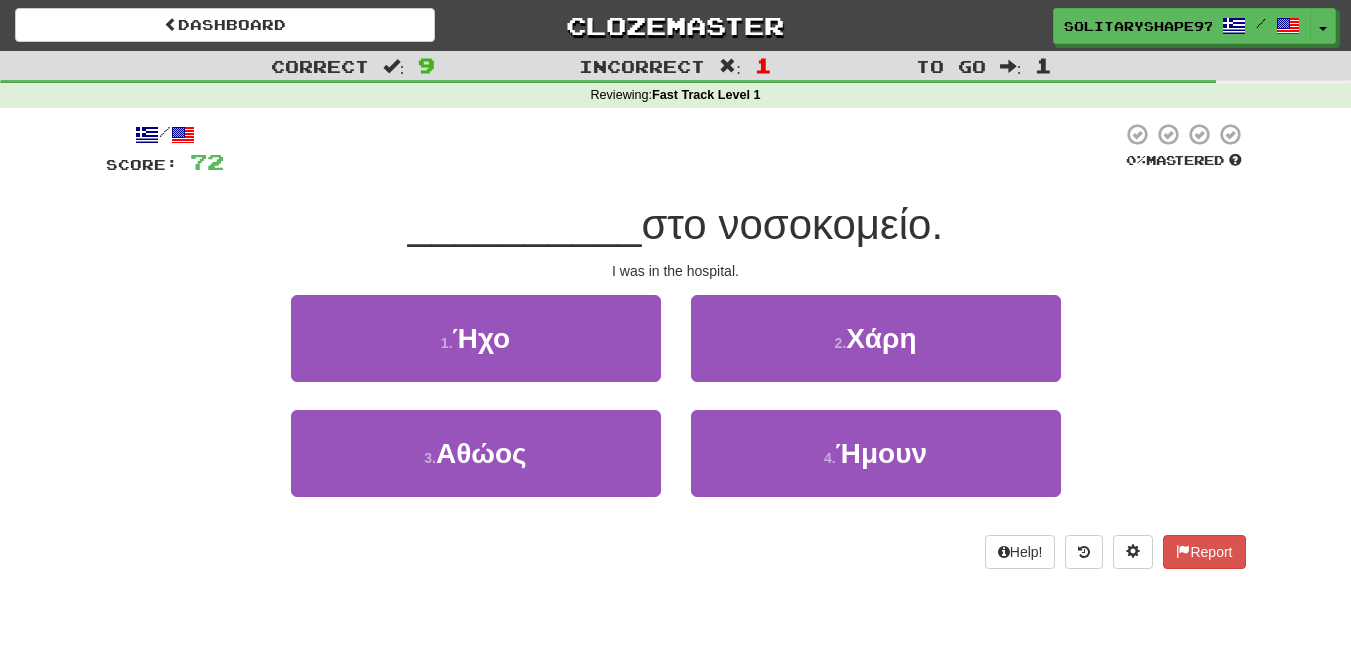 click on "2 .  Χάρη" at bounding box center [876, 352] 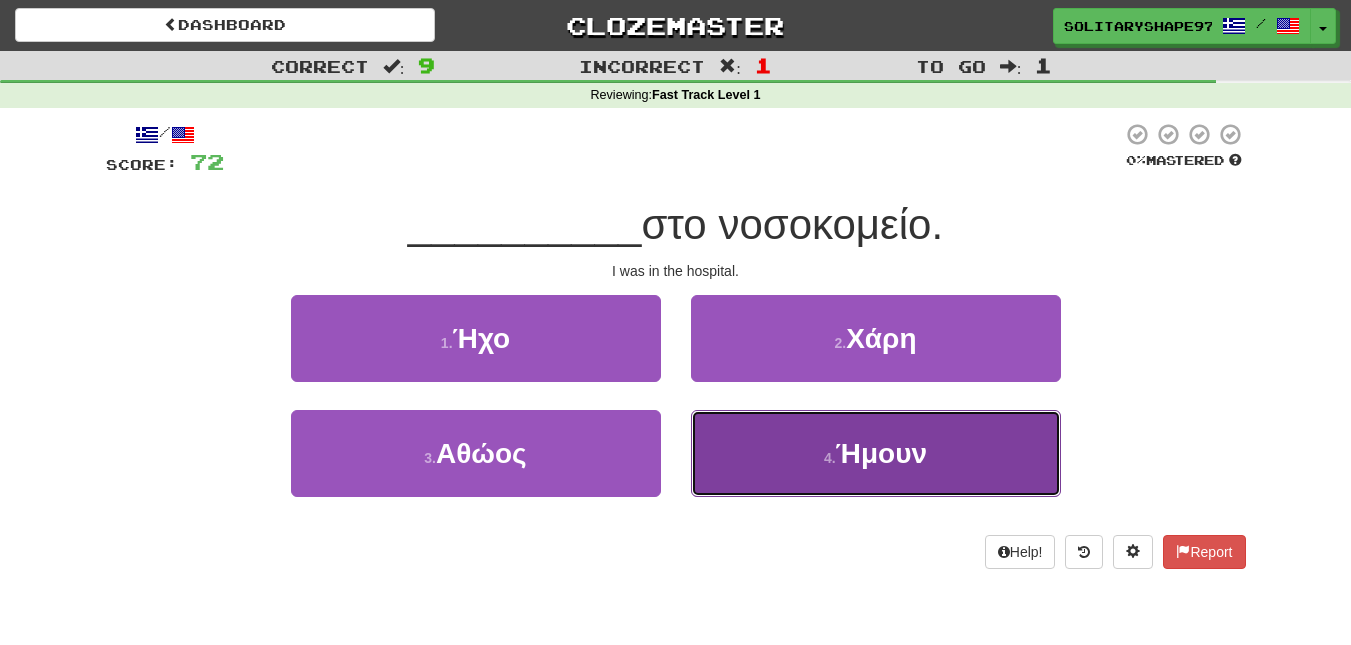 click on "Ήμουν" at bounding box center (881, 453) 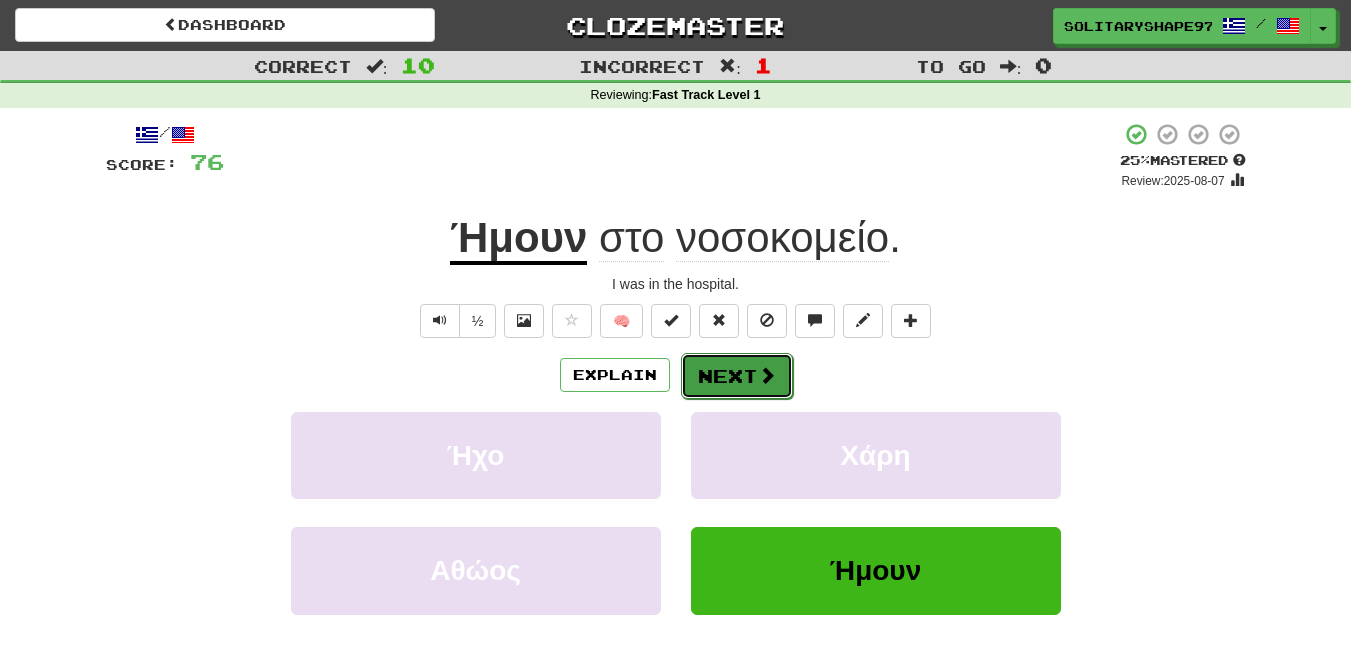 click on "Next" at bounding box center (737, 376) 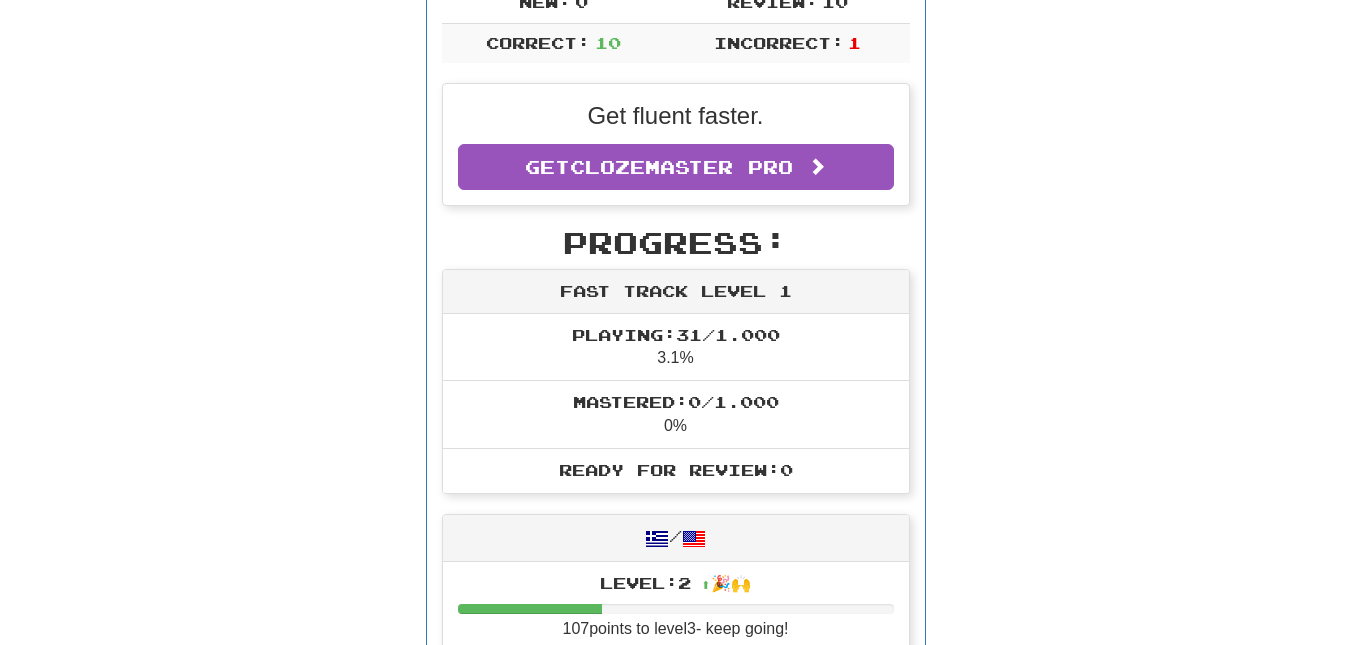 scroll, scrollTop: 0, scrollLeft: 0, axis: both 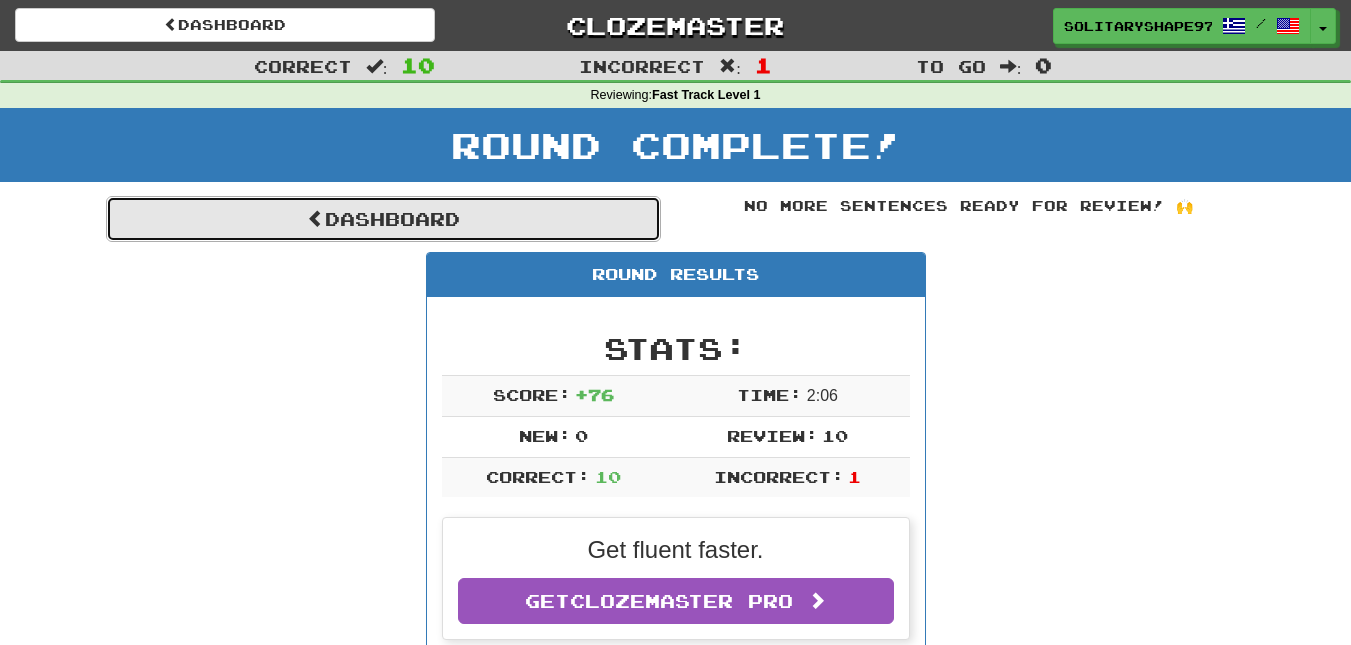 click on "Dashboard" at bounding box center (383, 219) 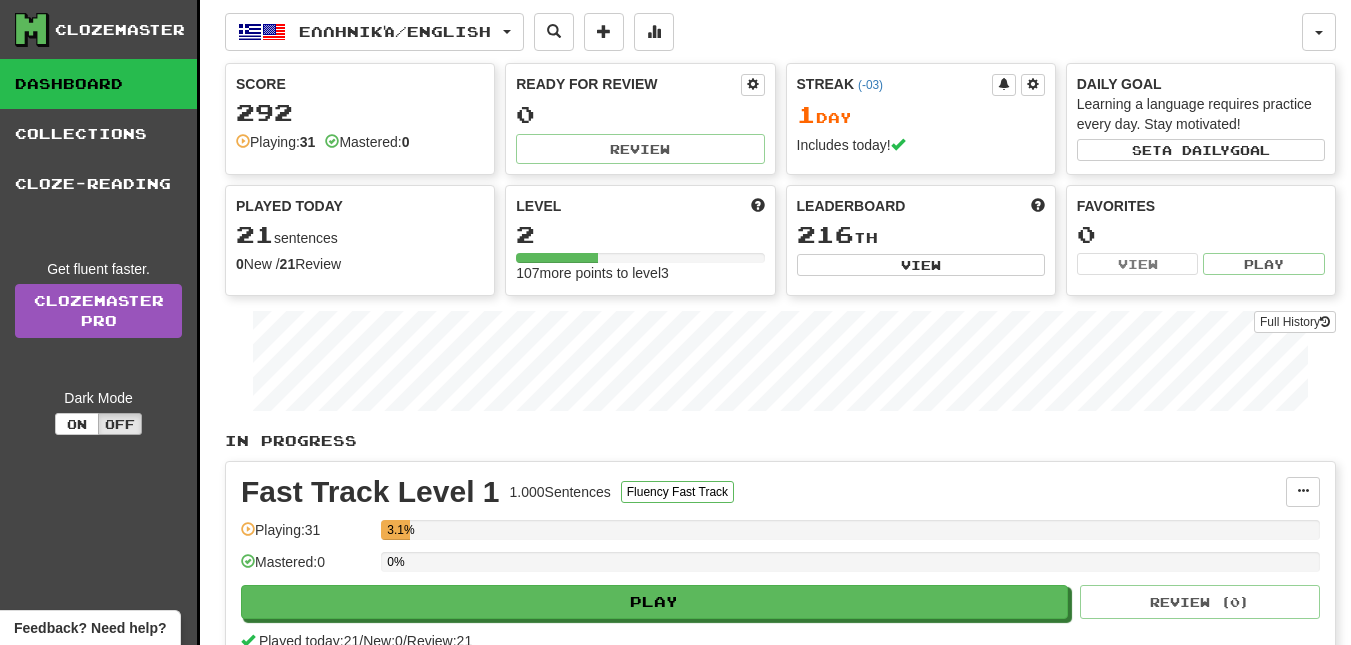 scroll, scrollTop: 0, scrollLeft: 0, axis: both 